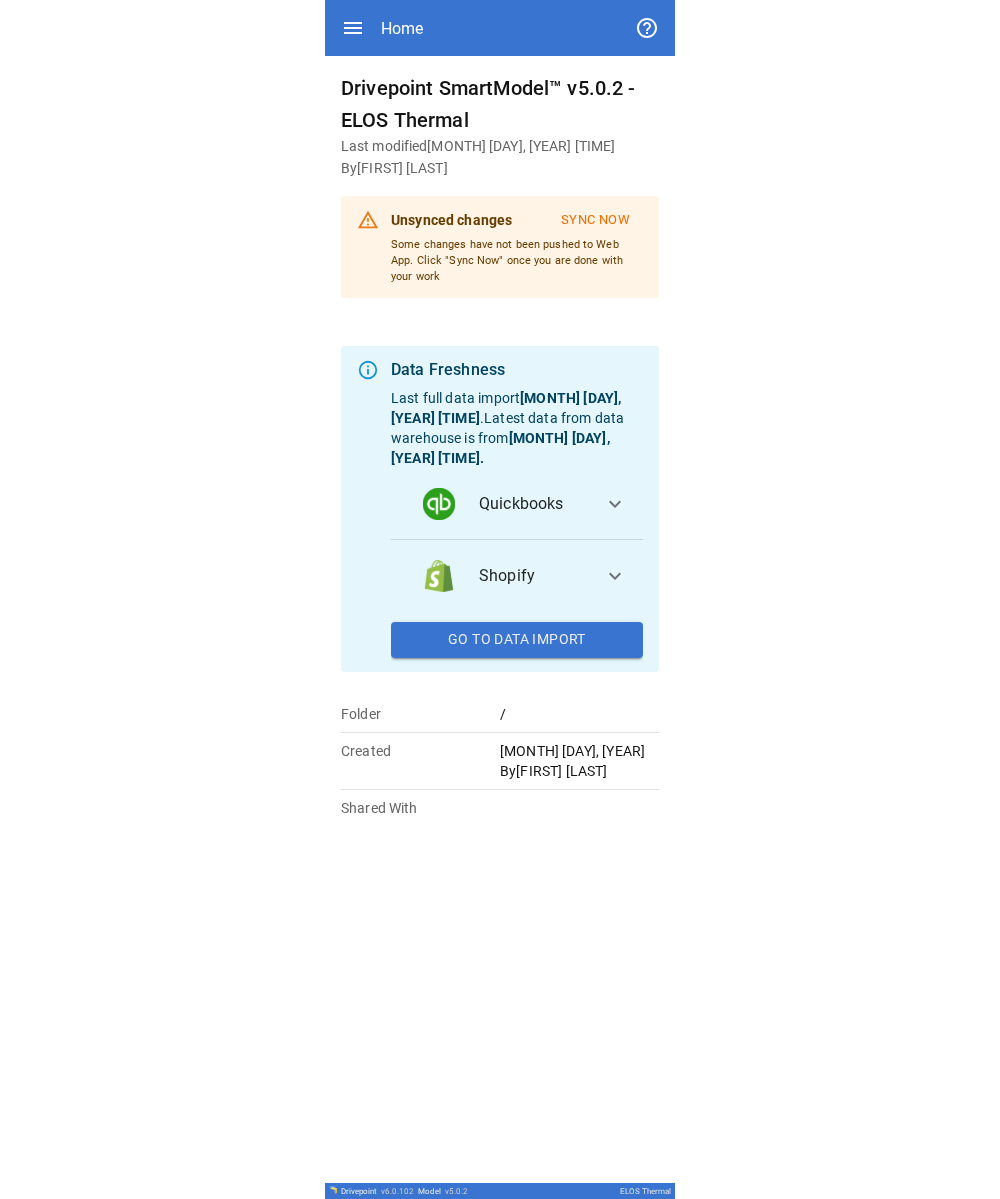 scroll, scrollTop: 0, scrollLeft: 0, axis: both 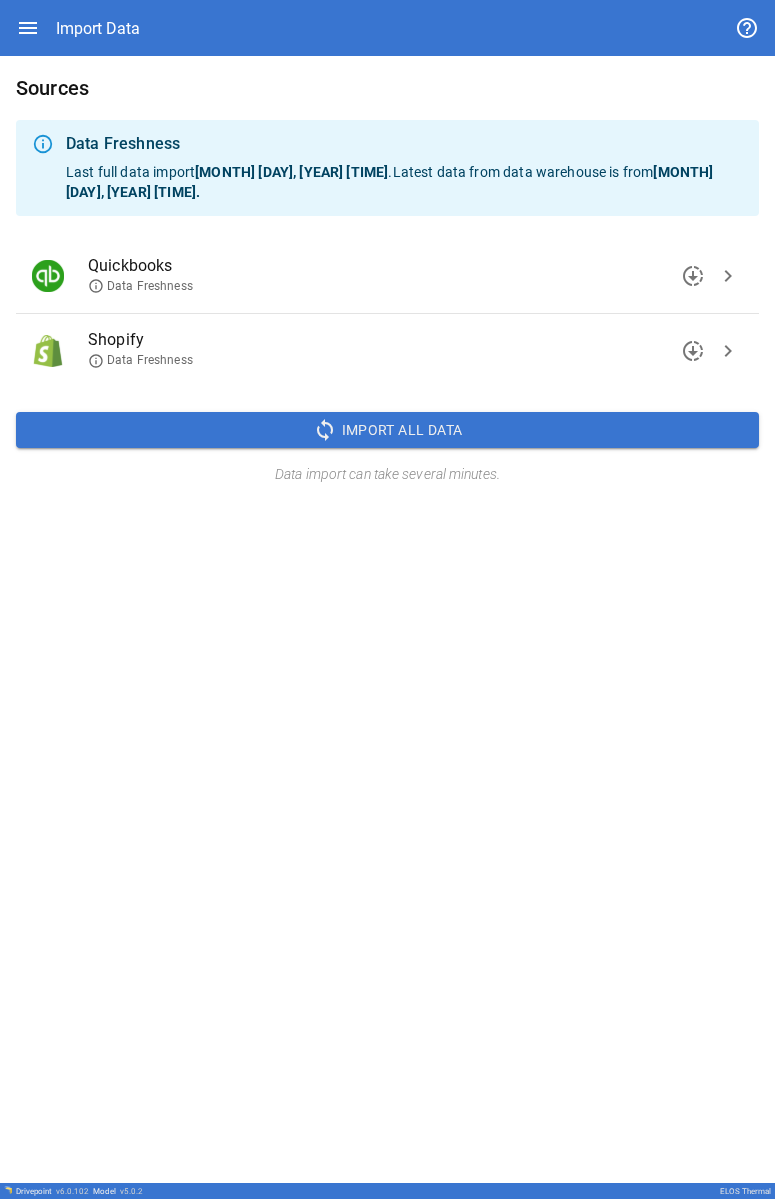 click on "chevron_right" at bounding box center (728, 351) 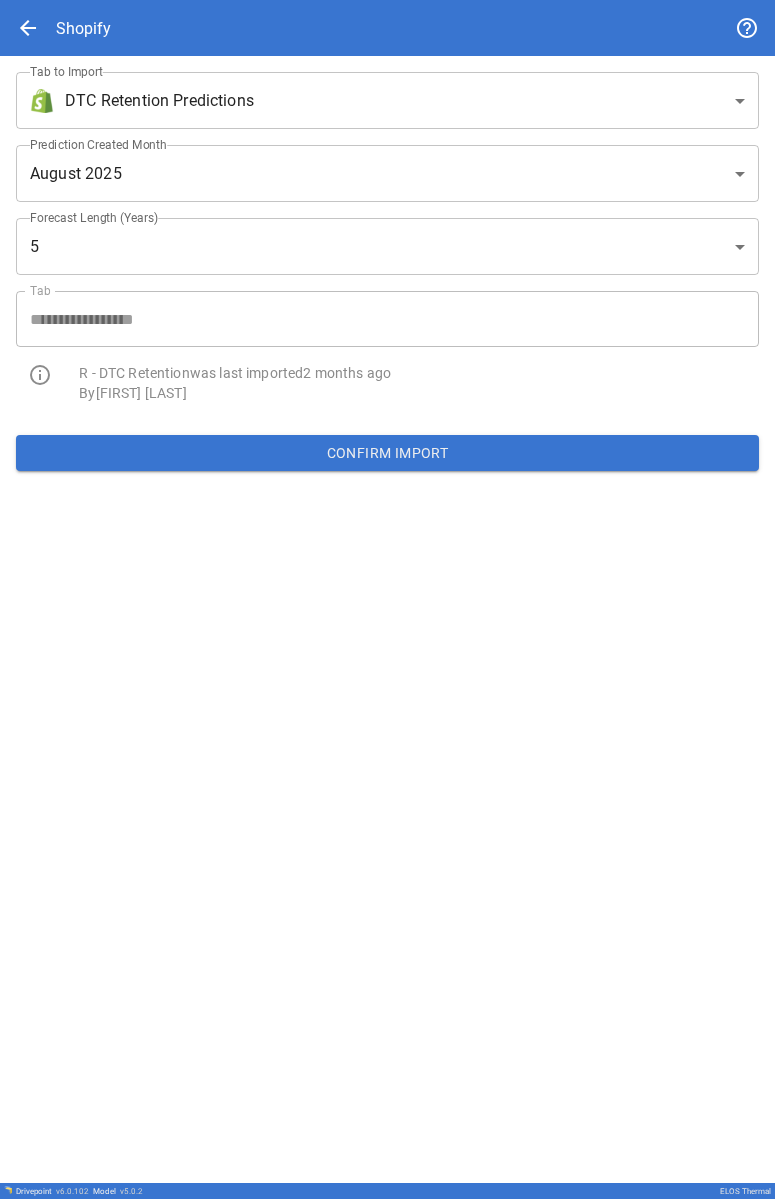 click on "Confirm Import" at bounding box center (387, 453) 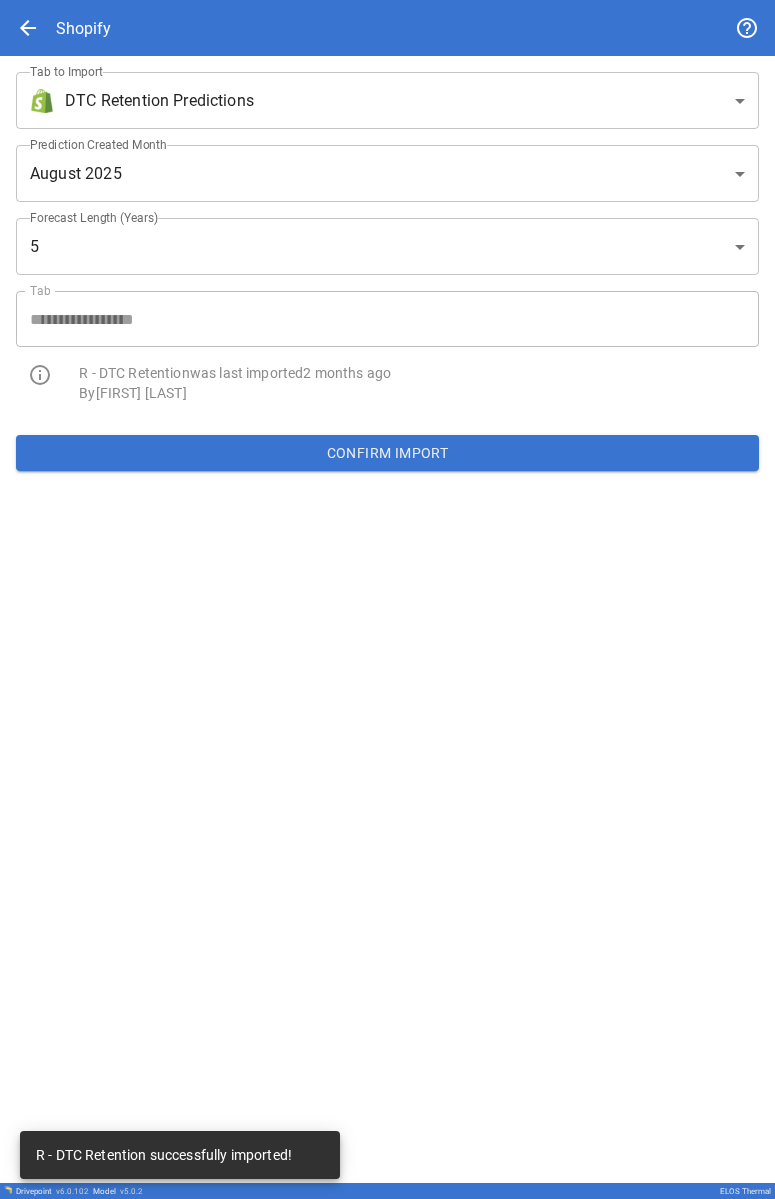 click on "Tab info_outline R - DTC Retention  was last imported  2 months ago By  [FIRST] [LAST] Confirm Import Drivepoint  v 6.0.102 Model  v 5.0.2 ELOS Thermal R - DTC Retention successfully imported!" at bounding box center (387, 599) 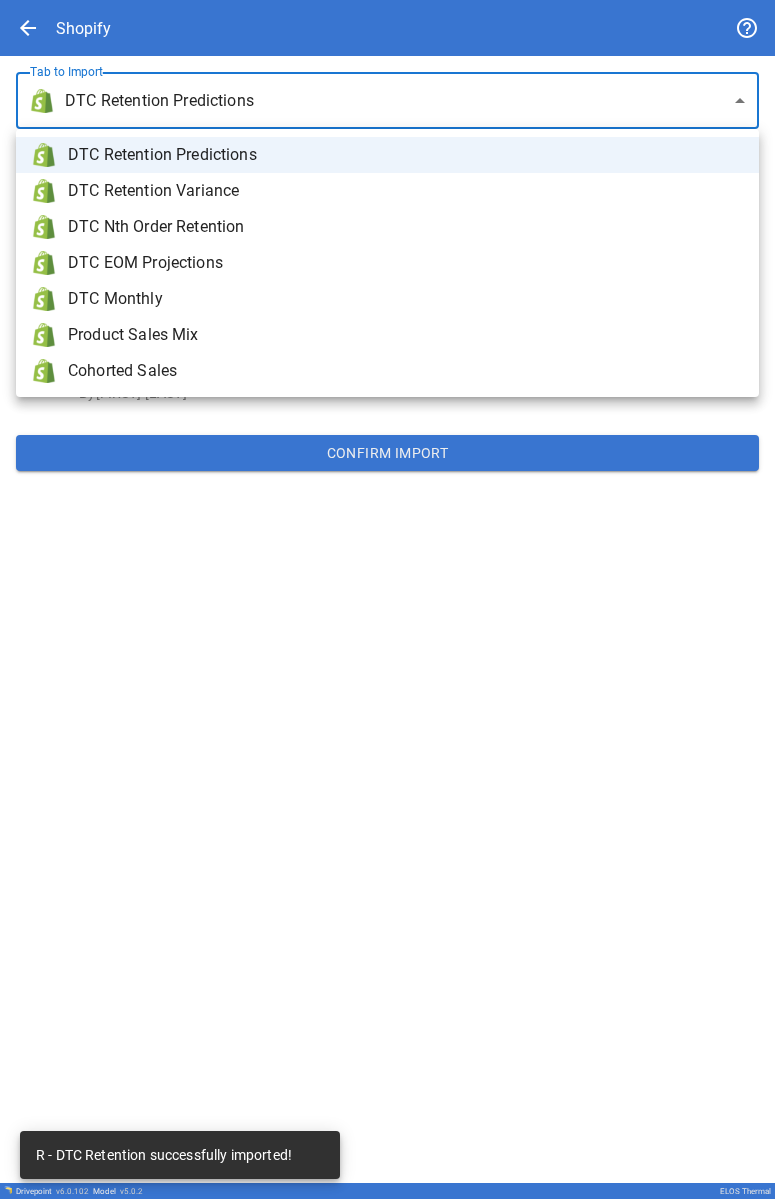 click on "DTC Monthly" at bounding box center (405, 299) 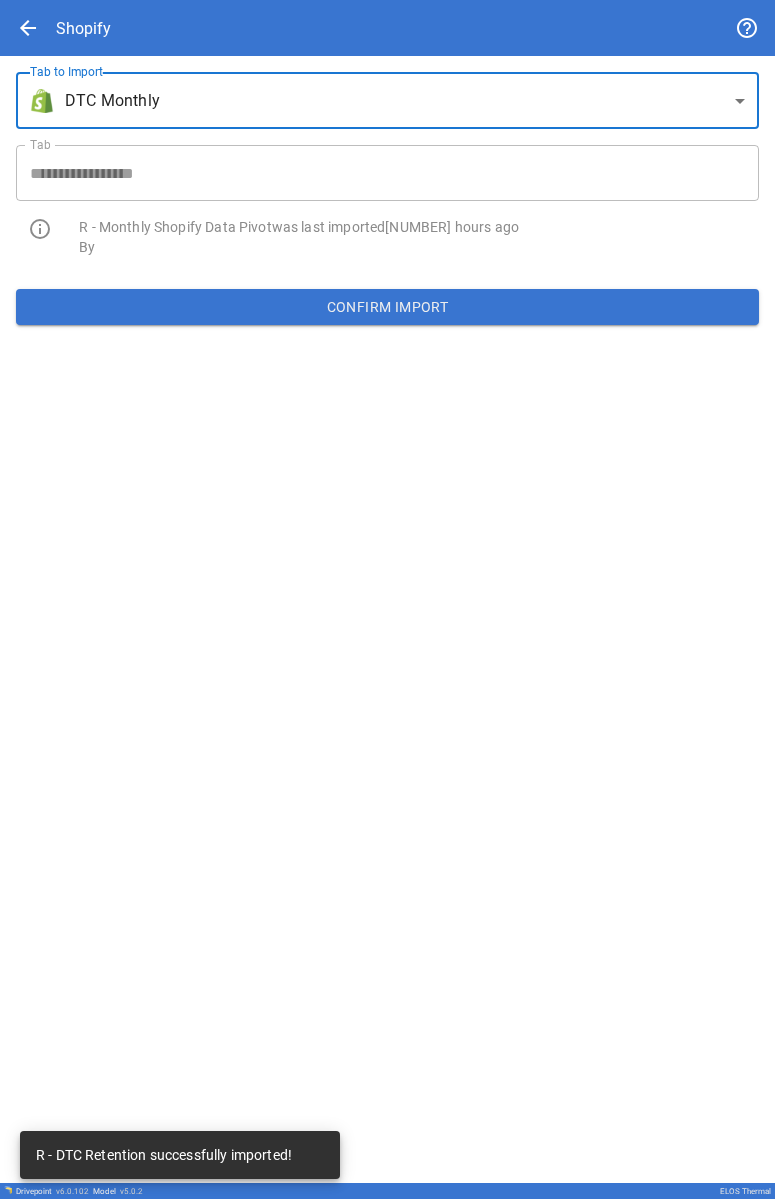 type on "**********" 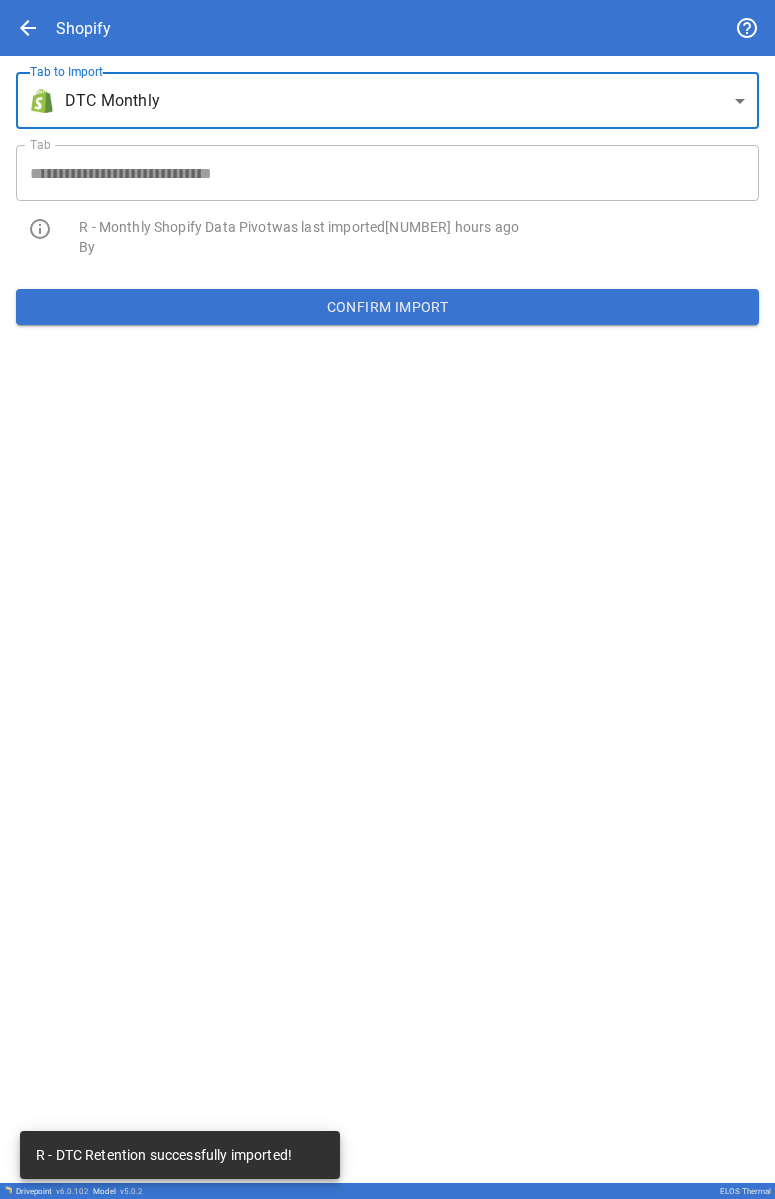 click on "Confirm Import" at bounding box center (387, 307) 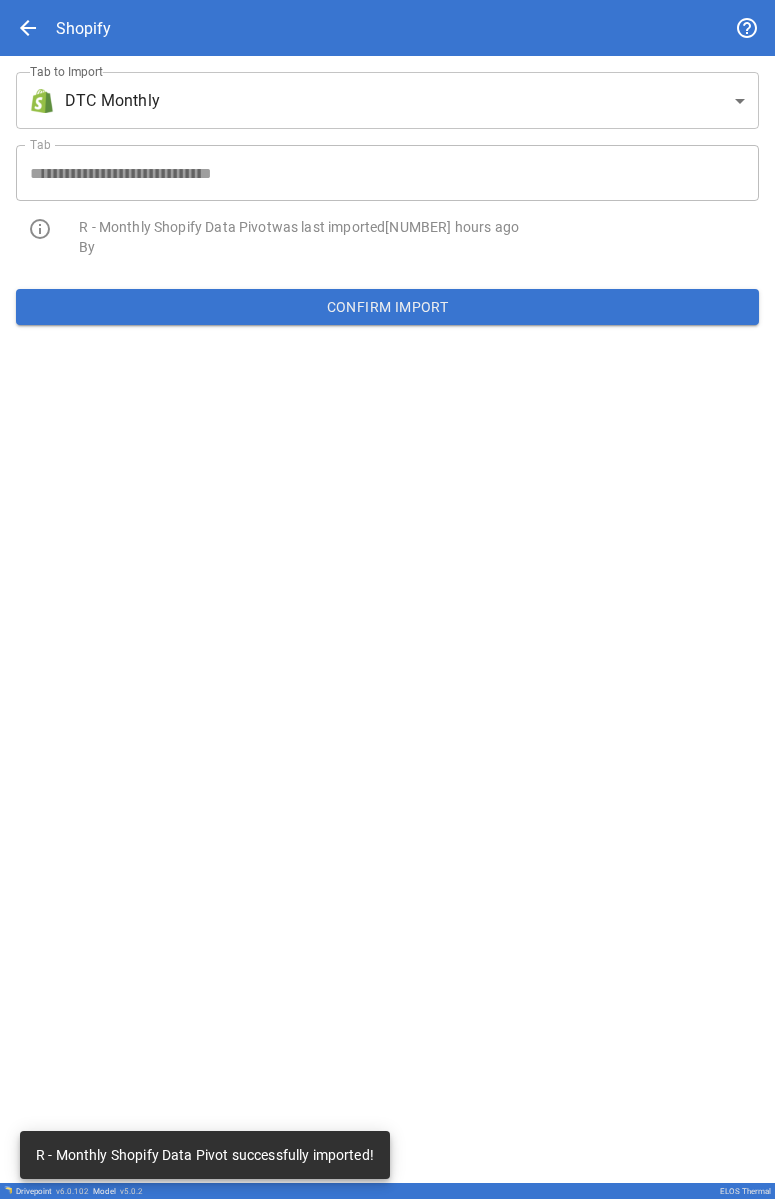 click on "**********" at bounding box center [379, 165] 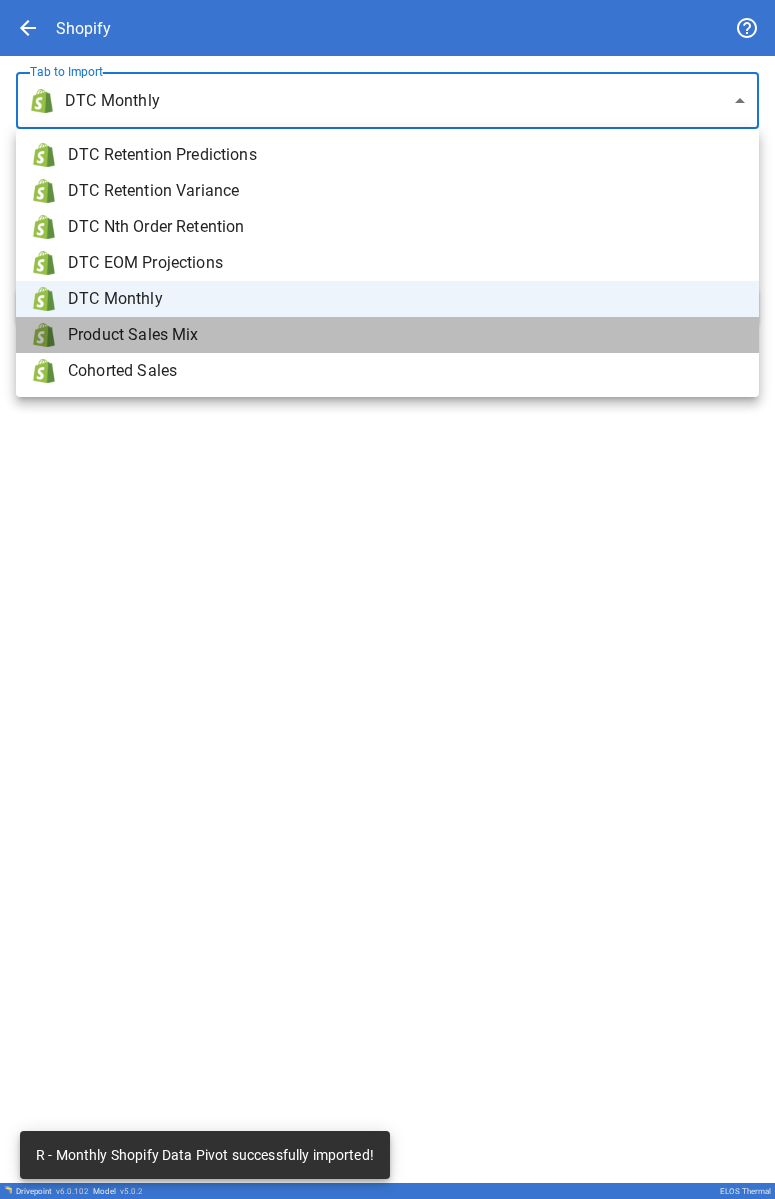 click on "Product Sales Mix" at bounding box center (405, 335) 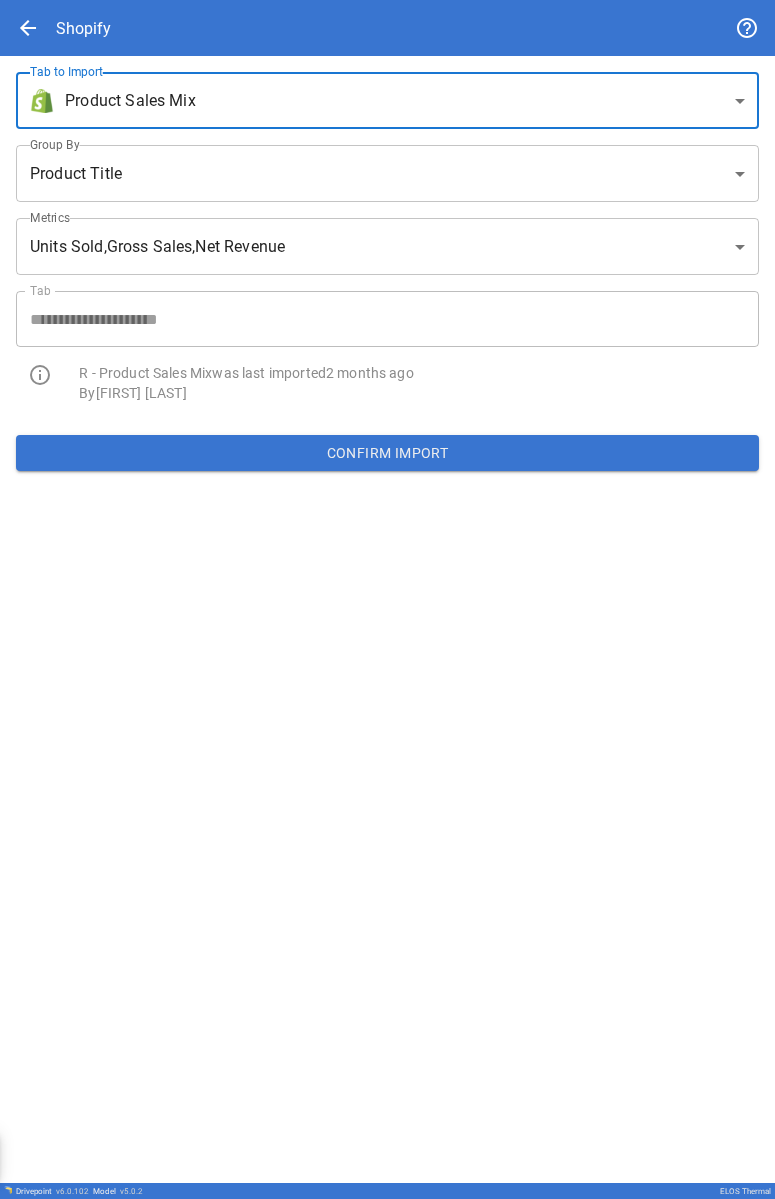 click on "Tab info_outline R - Product Sales Mix  was last imported  2 months ago By  [FIRST] [LAST] Confirm Import Drivepoint  v 6.0.102 Model  v 5.0.2 ELOS Thermal R - Monthly Shopify Data Pivot successfully imported!" at bounding box center [387, 599] 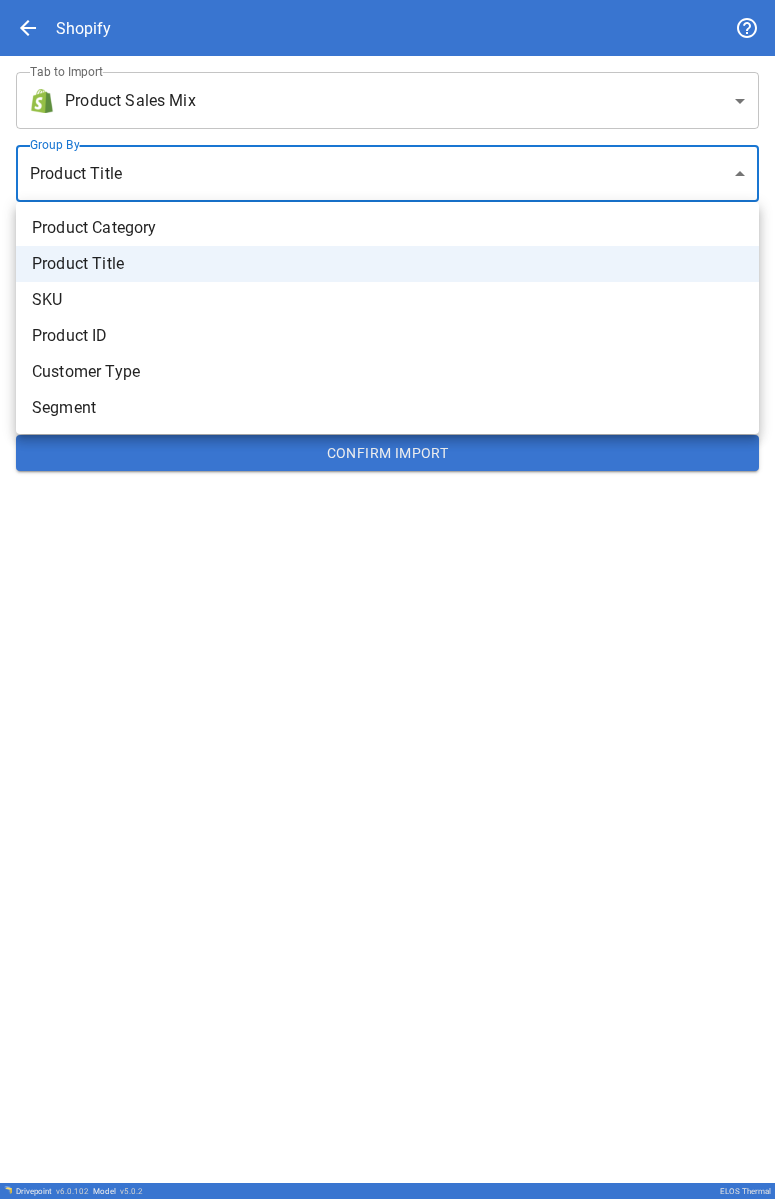 click on "SKU" at bounding box center (387, 300) 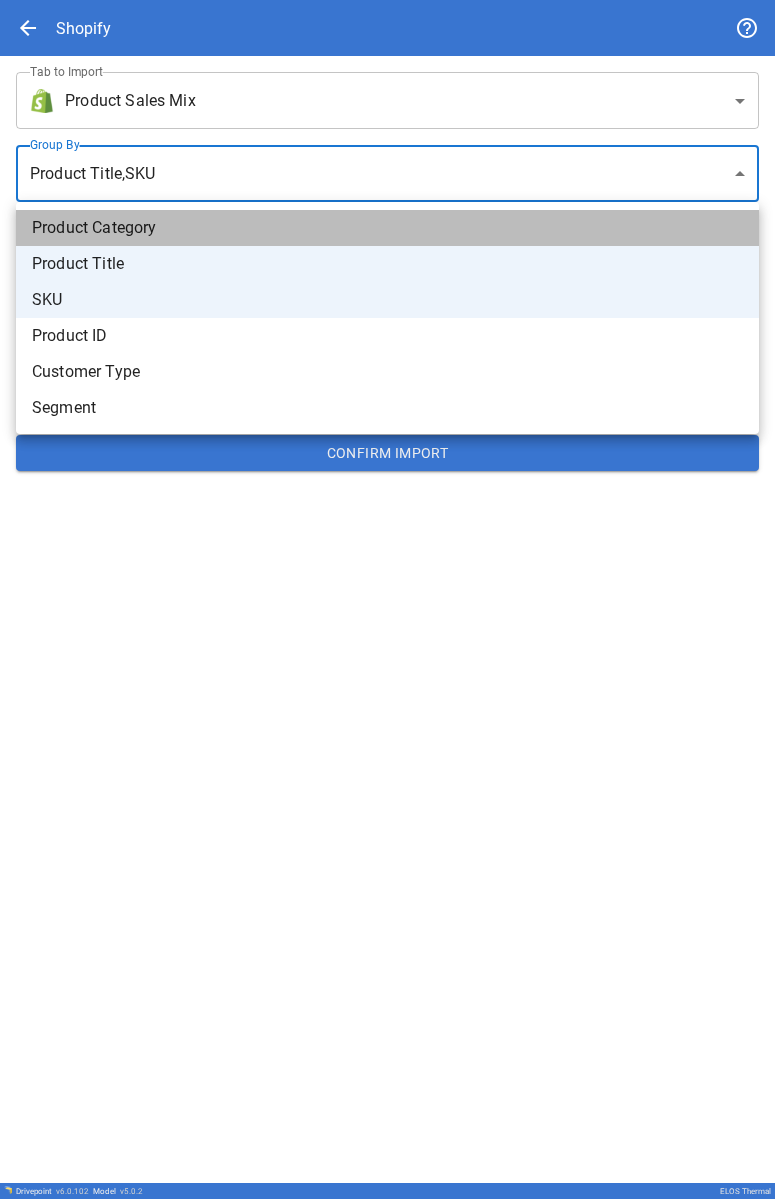 click on "Product Category" at bounding box center (387, 228) 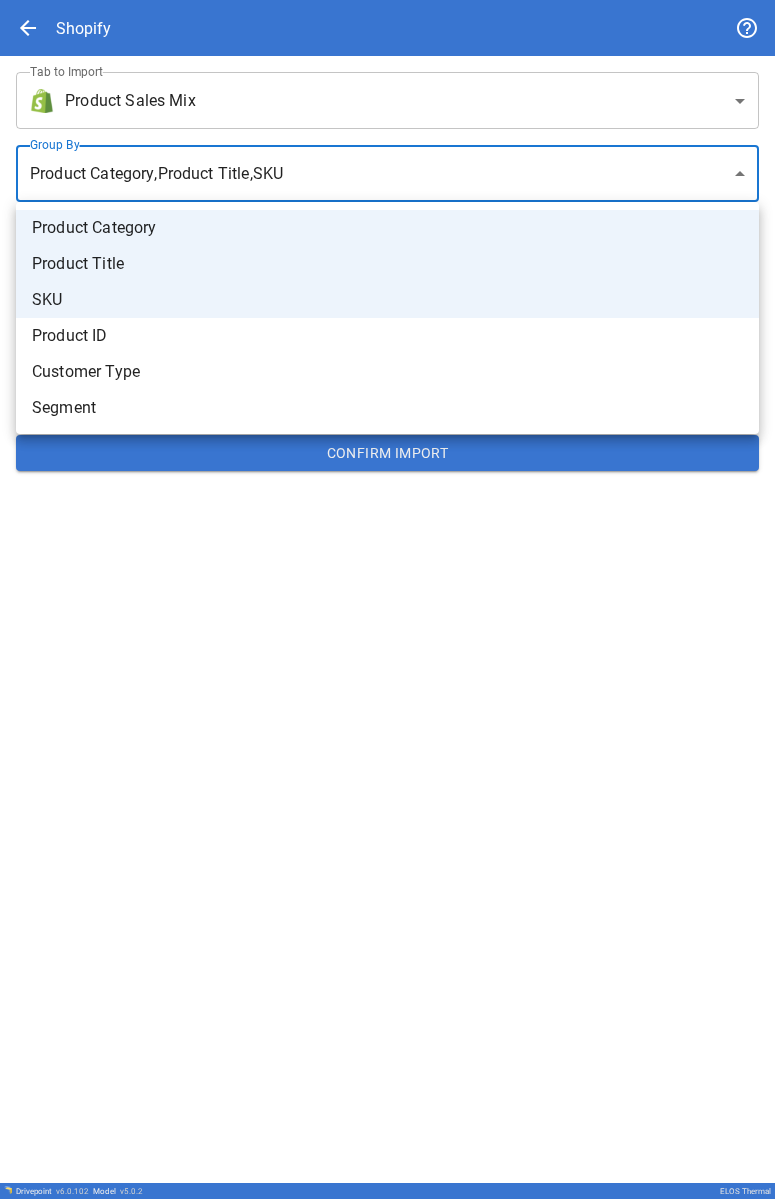 click at bounding box center (387, 599) 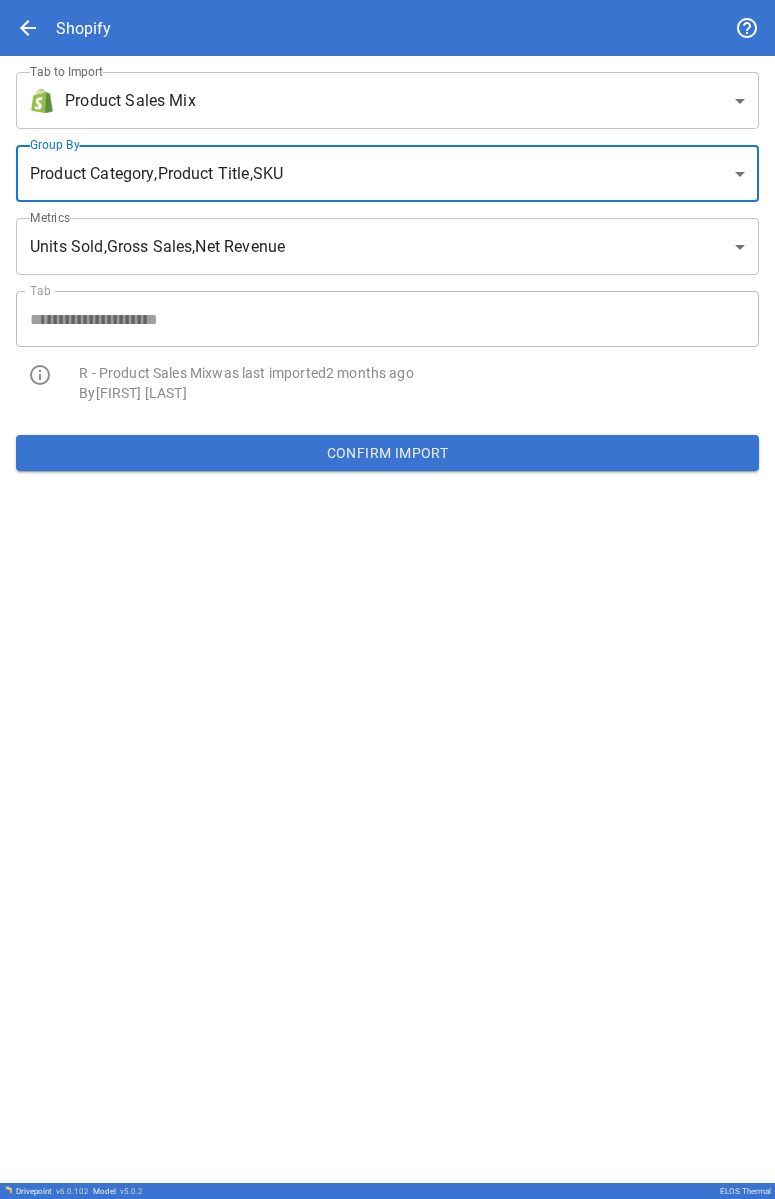 click on "Confirm Import" at bounding box center (387, 453) 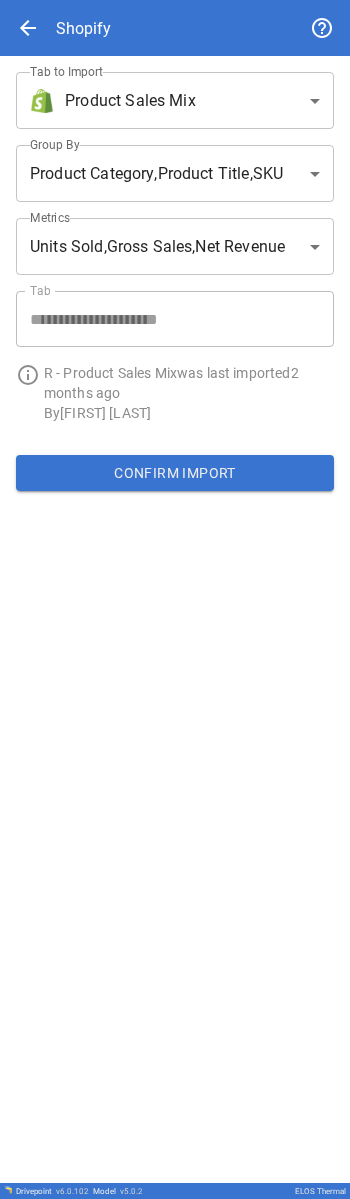 click on "arrow_back" at bounding box center [28, 28] 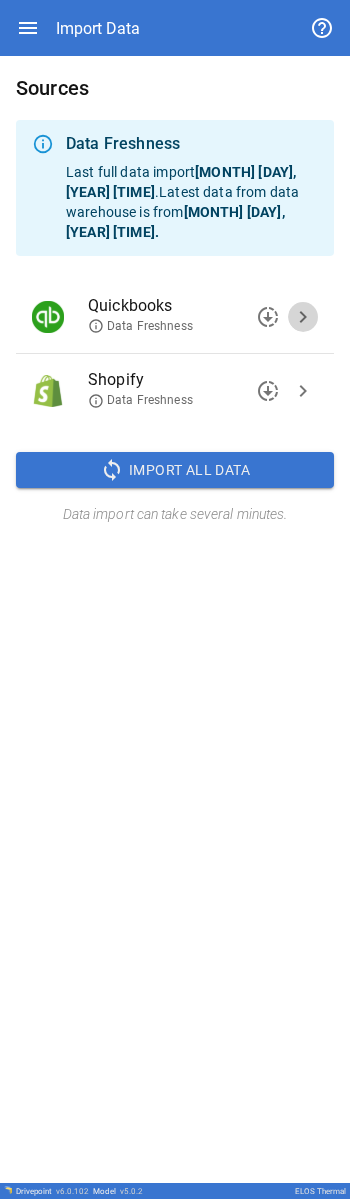 click on "chevron_right" at bounding box center [303, 317] 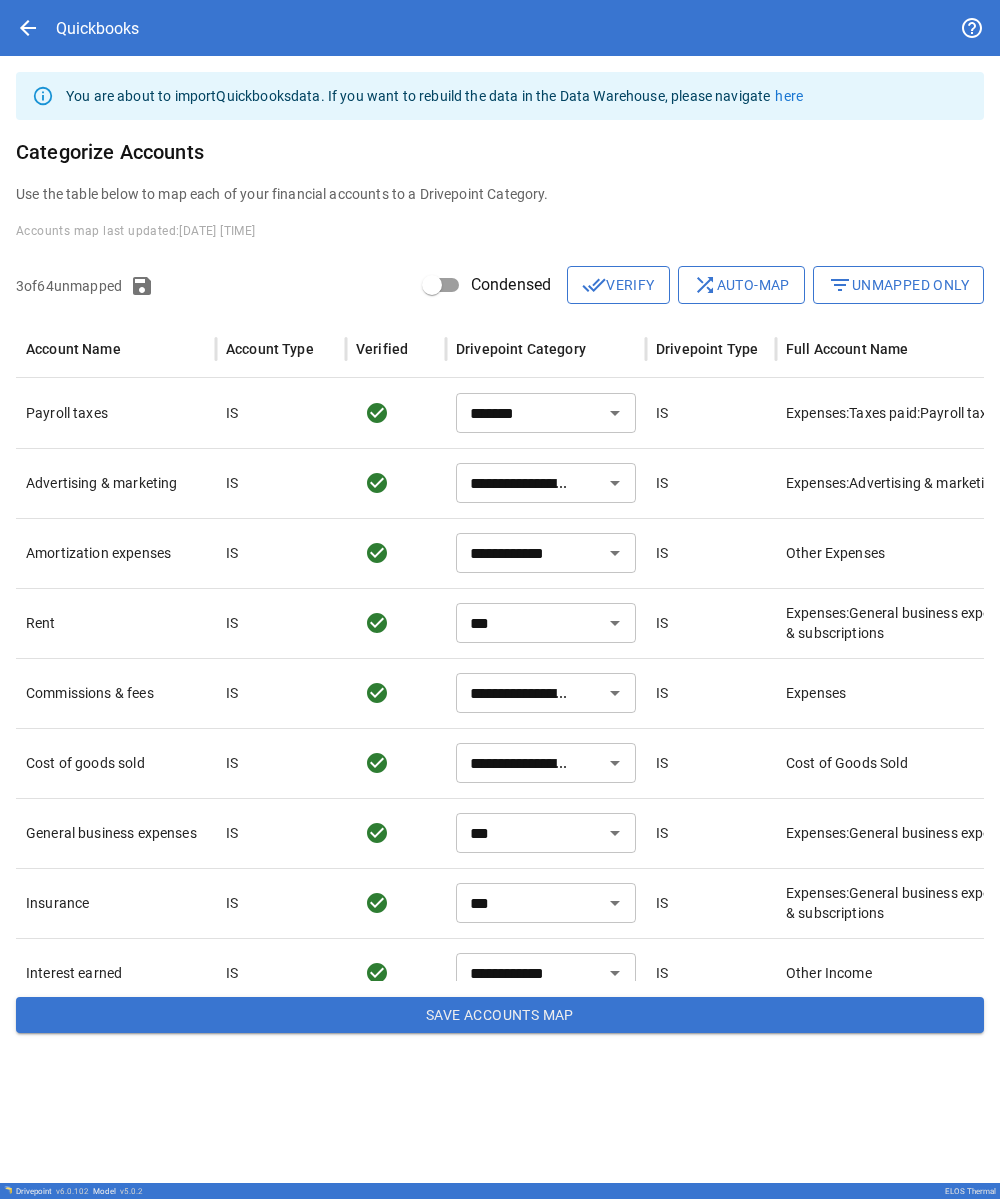 click on "filter_list Unmapped Only" at bounding box center [898, 285] 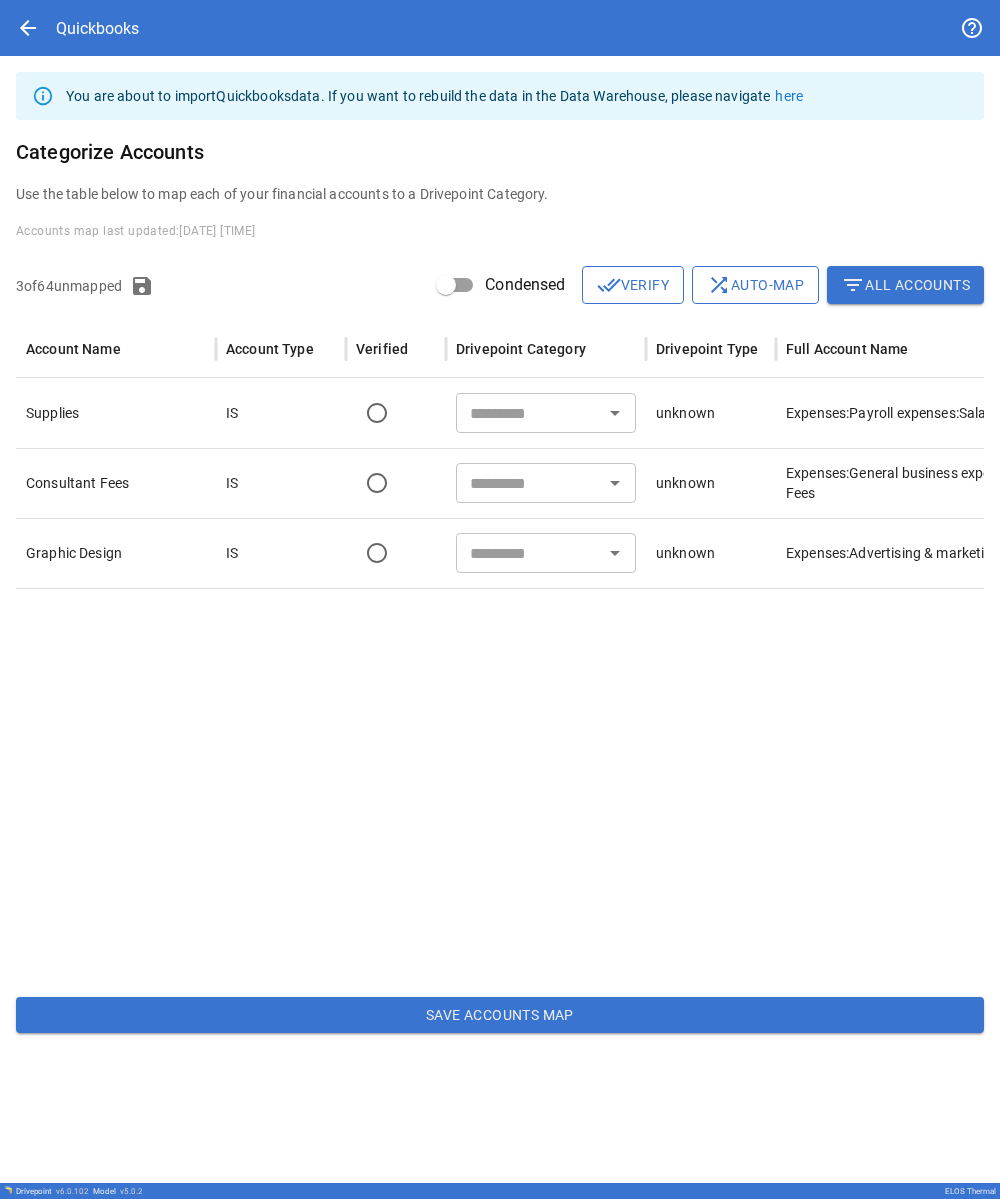 click 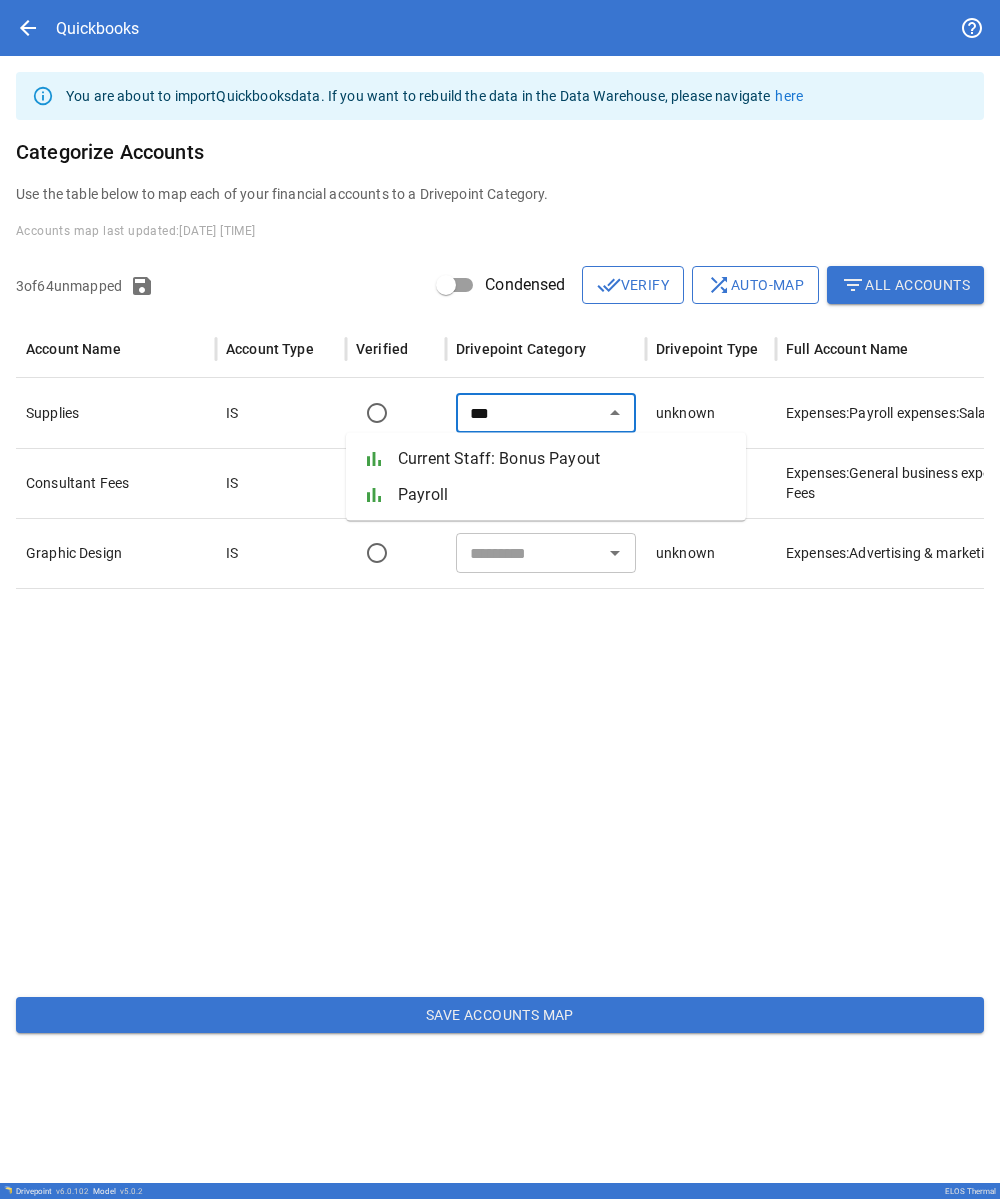 type on "***" 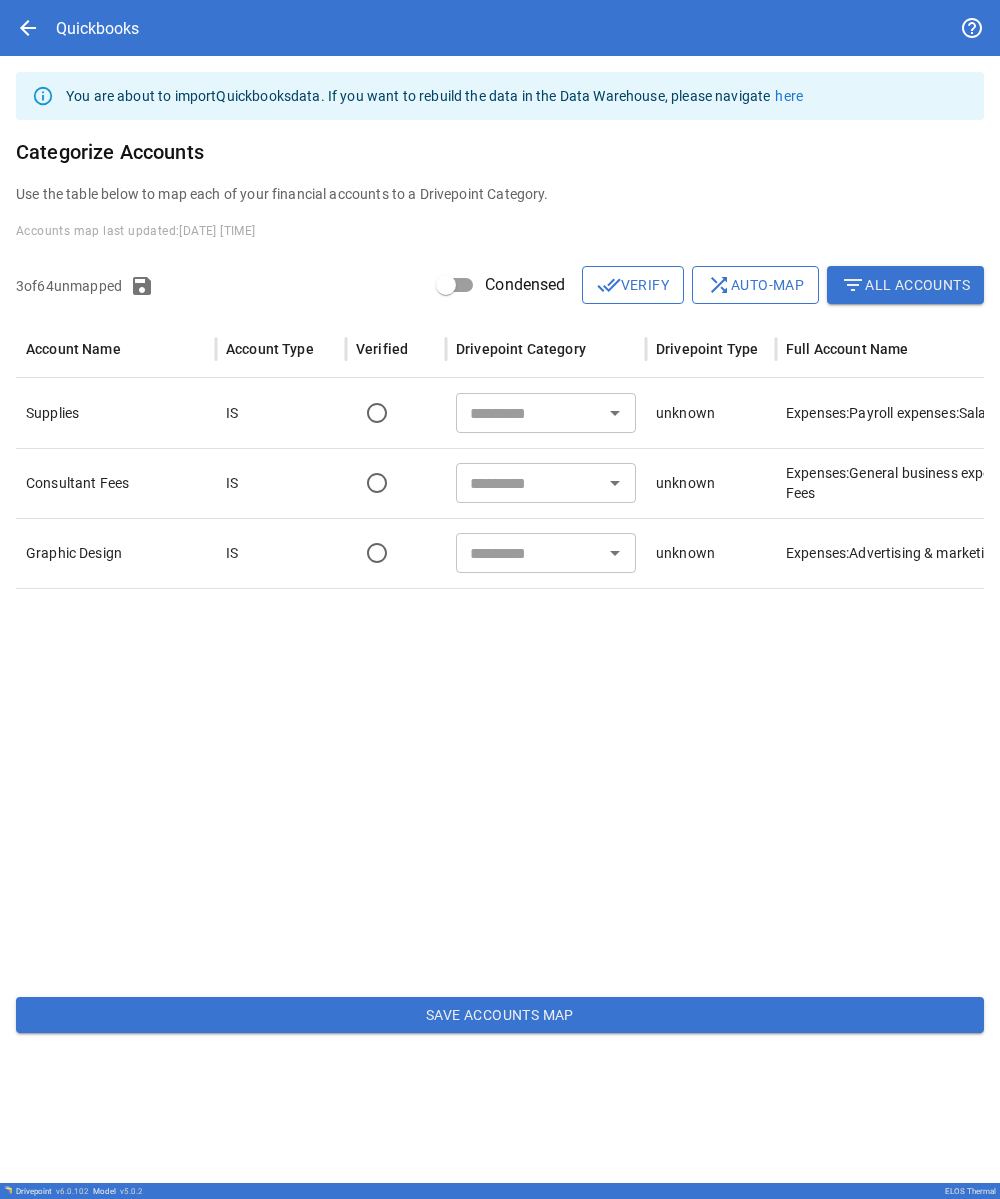 click 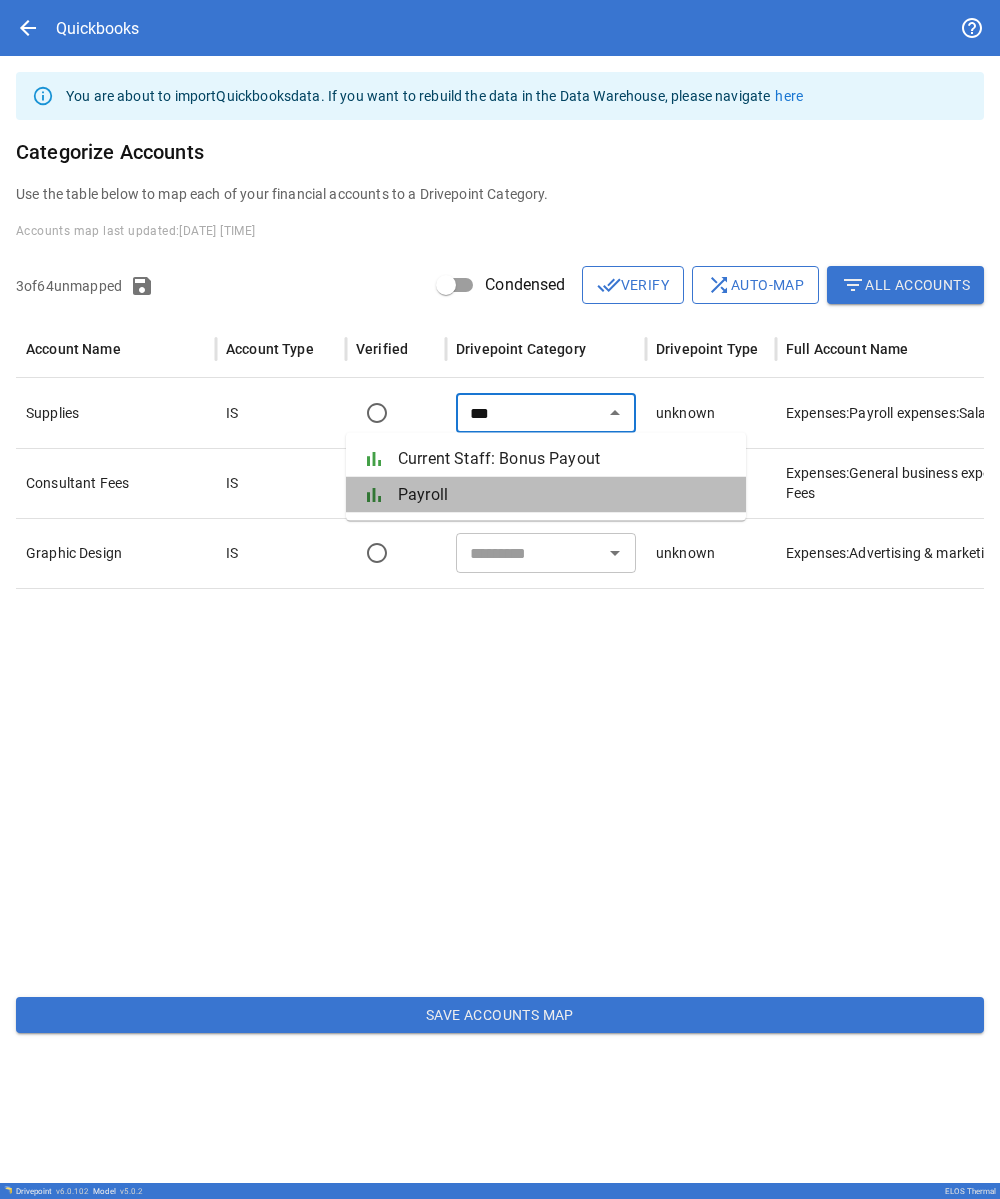 click on "bar_chart Payroll" at bounding box center (546, 495) 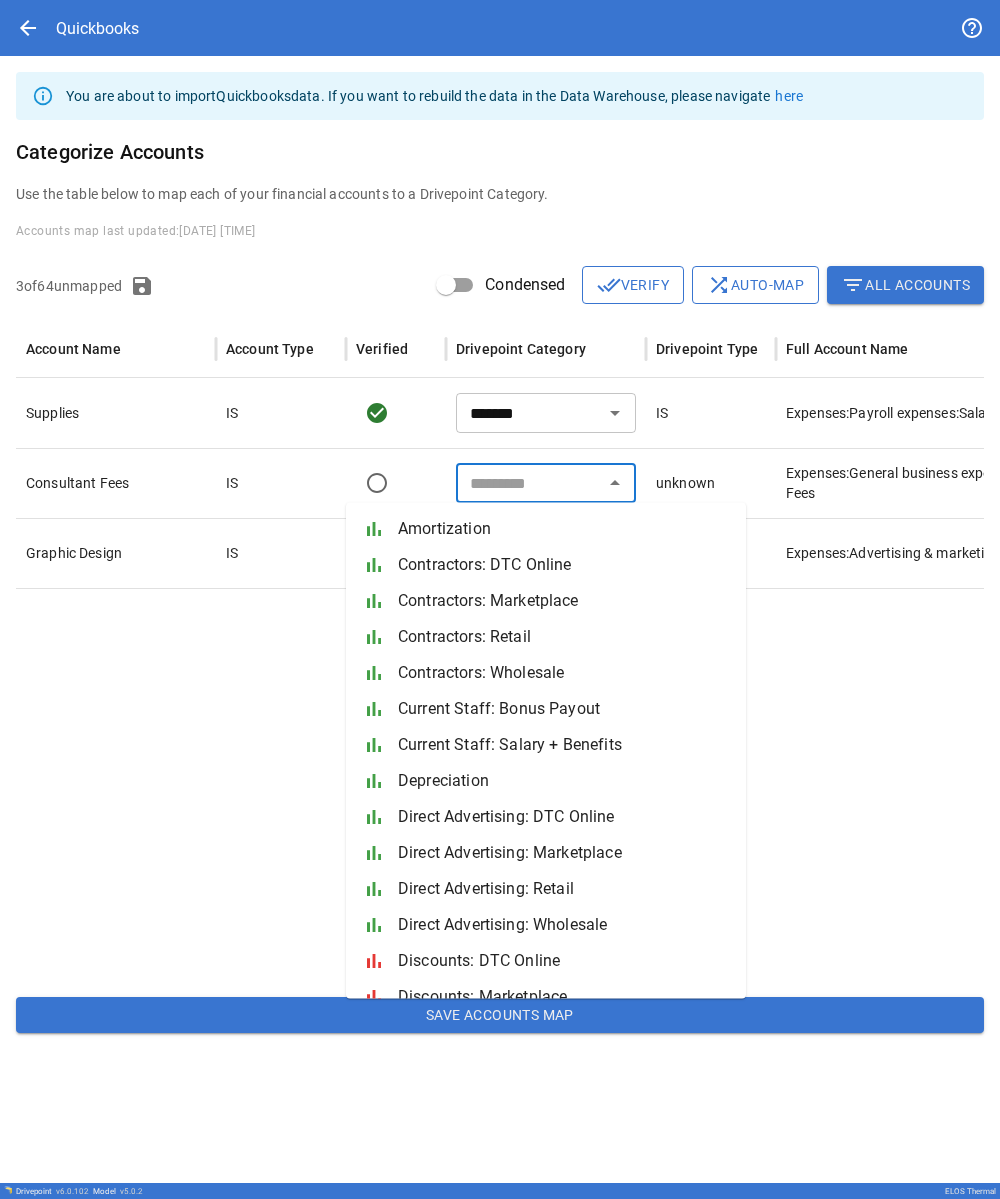 click at bounding box center [529, 483] 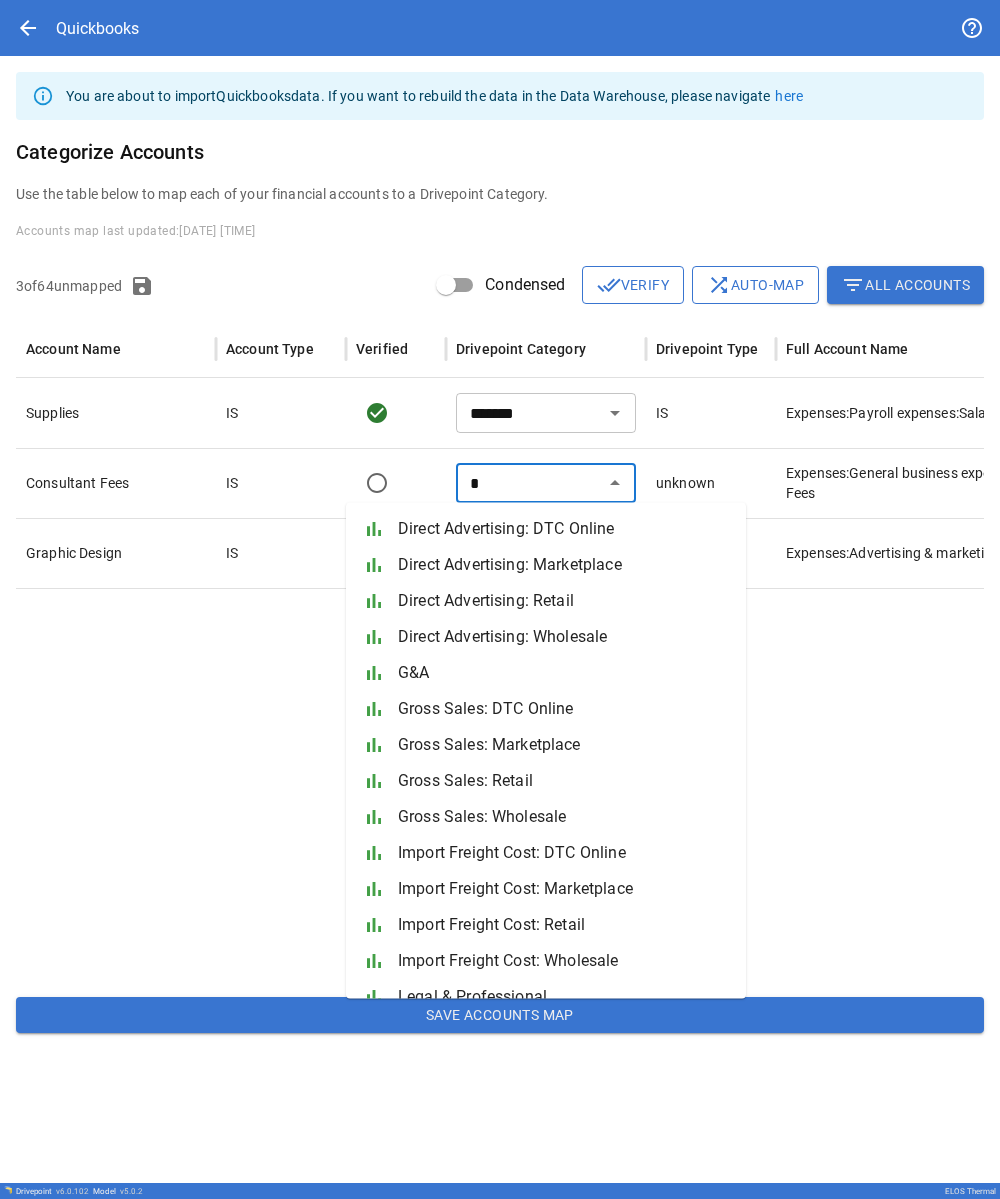 click on "G&A" at bounding box center (564, 673) 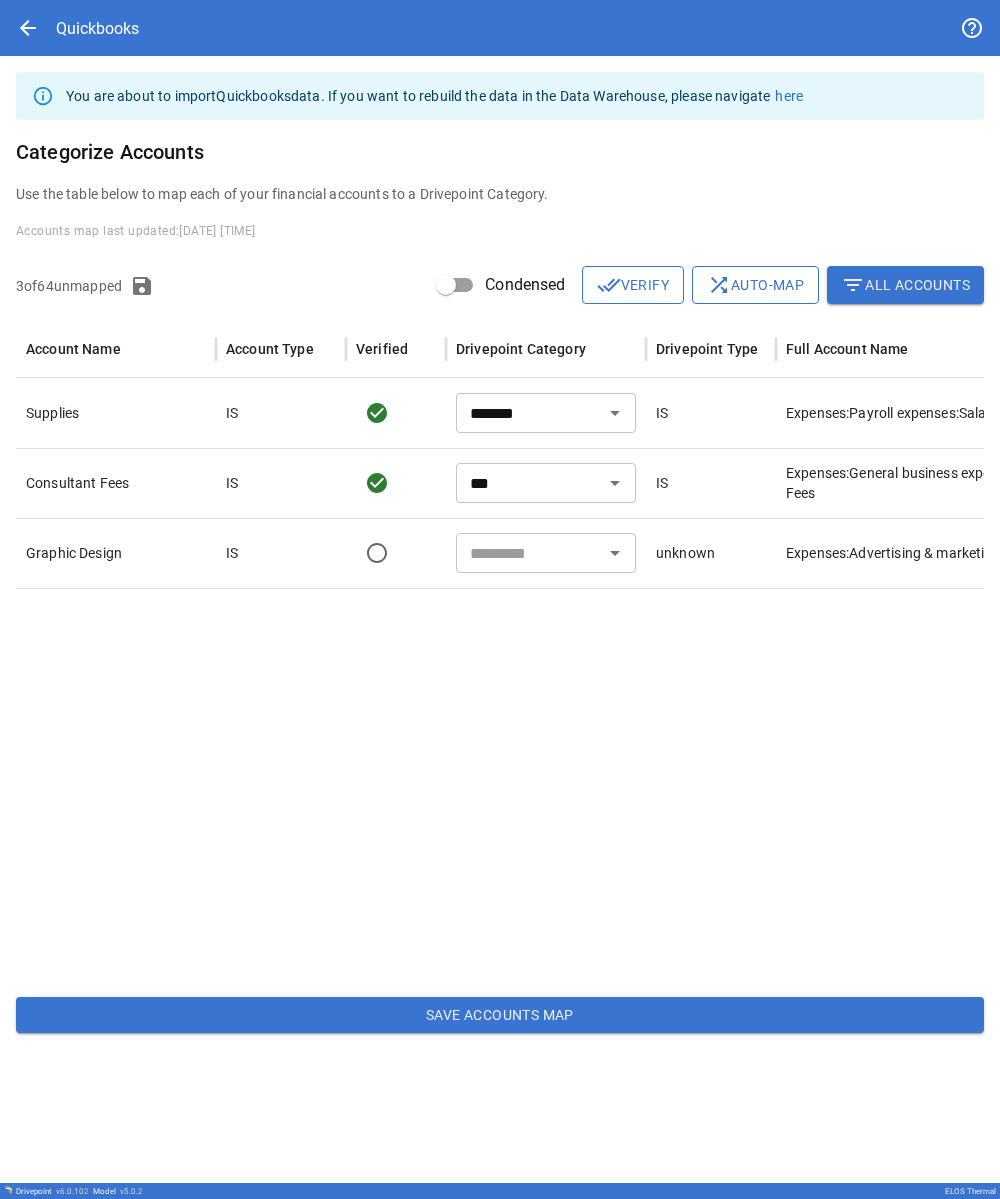 click at bounding box center [529, 553] 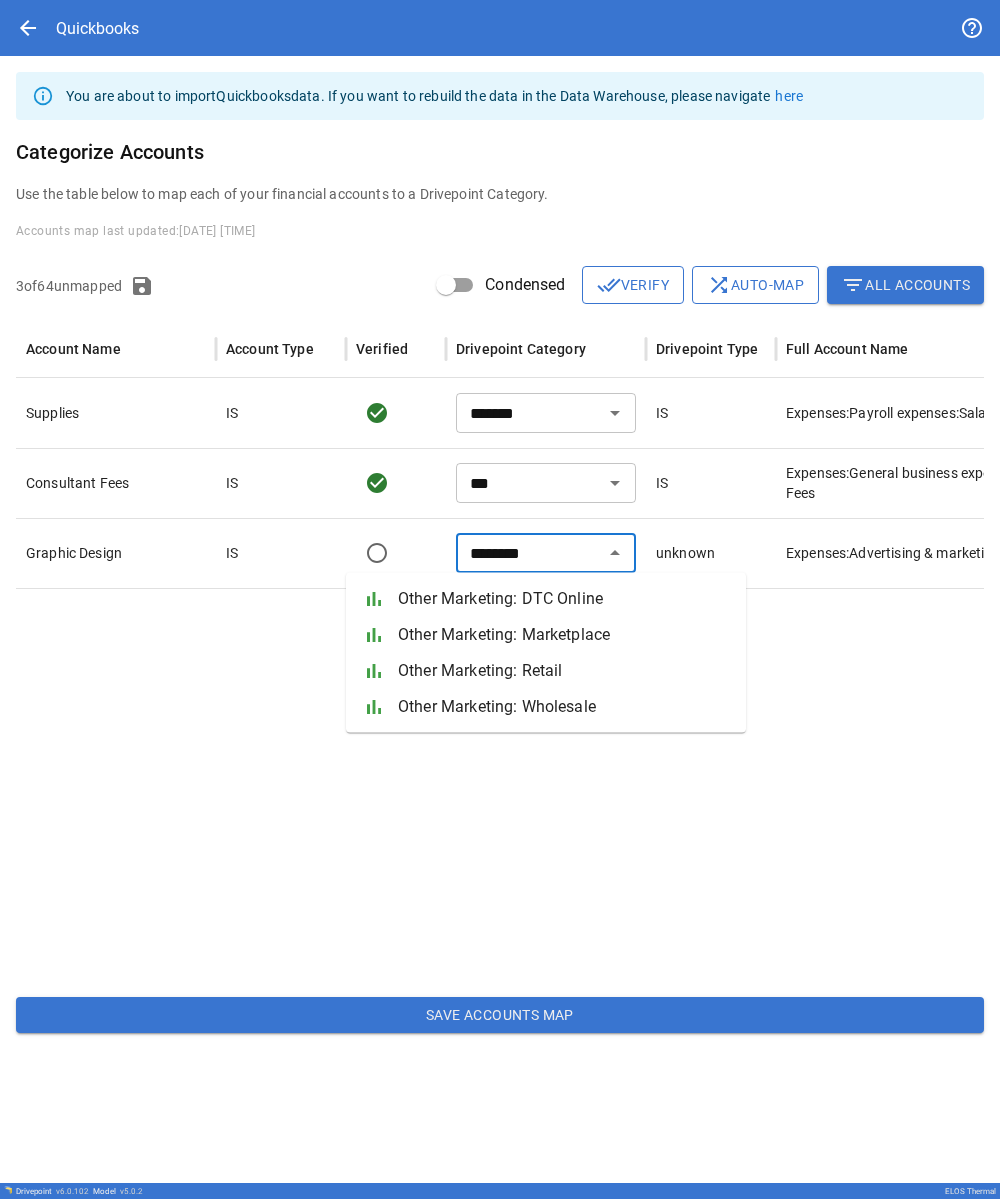 click on "Other Marketing: DTC Online" at bounding box center [564, 599] 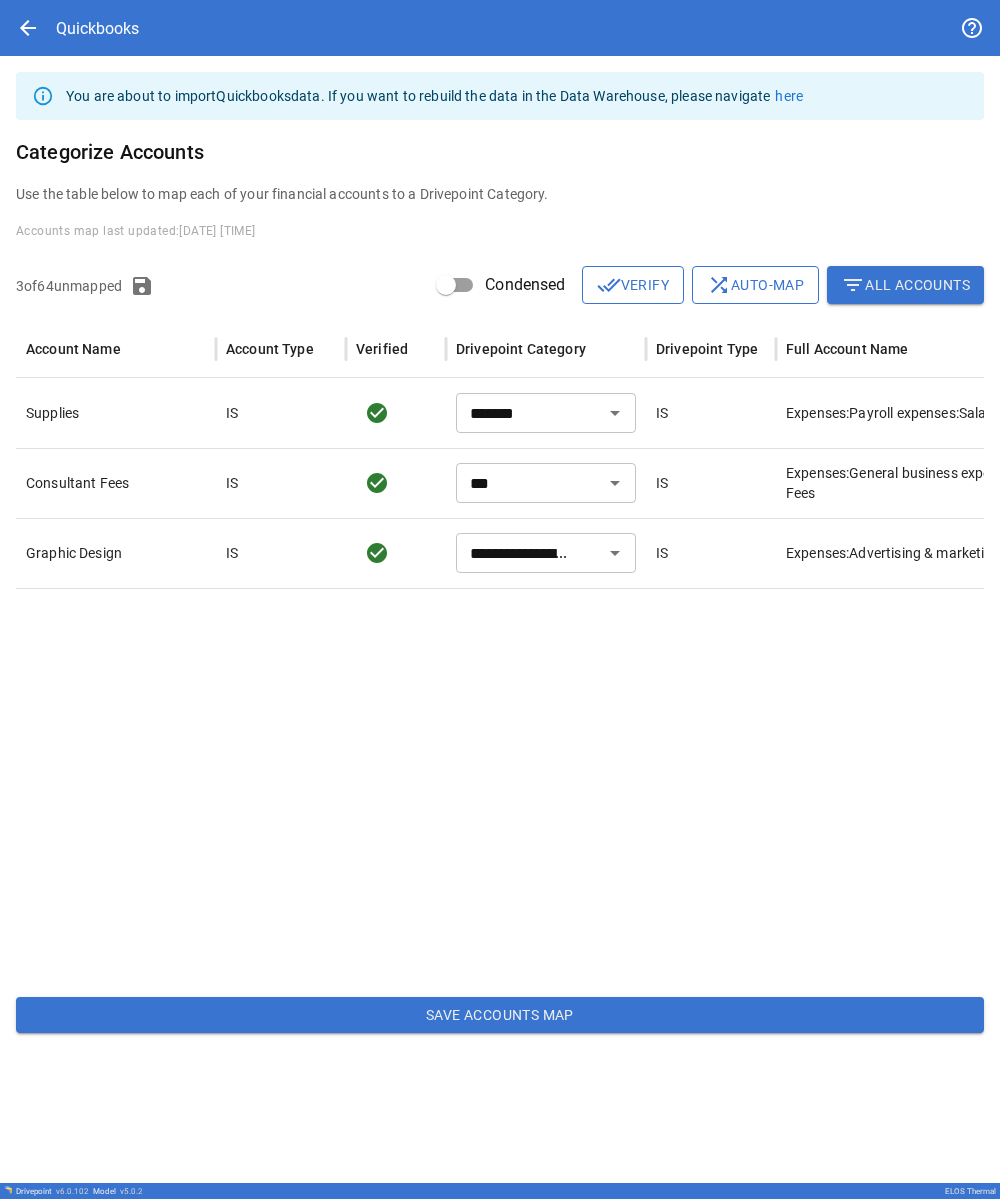 click at bounding box center (646, 784) 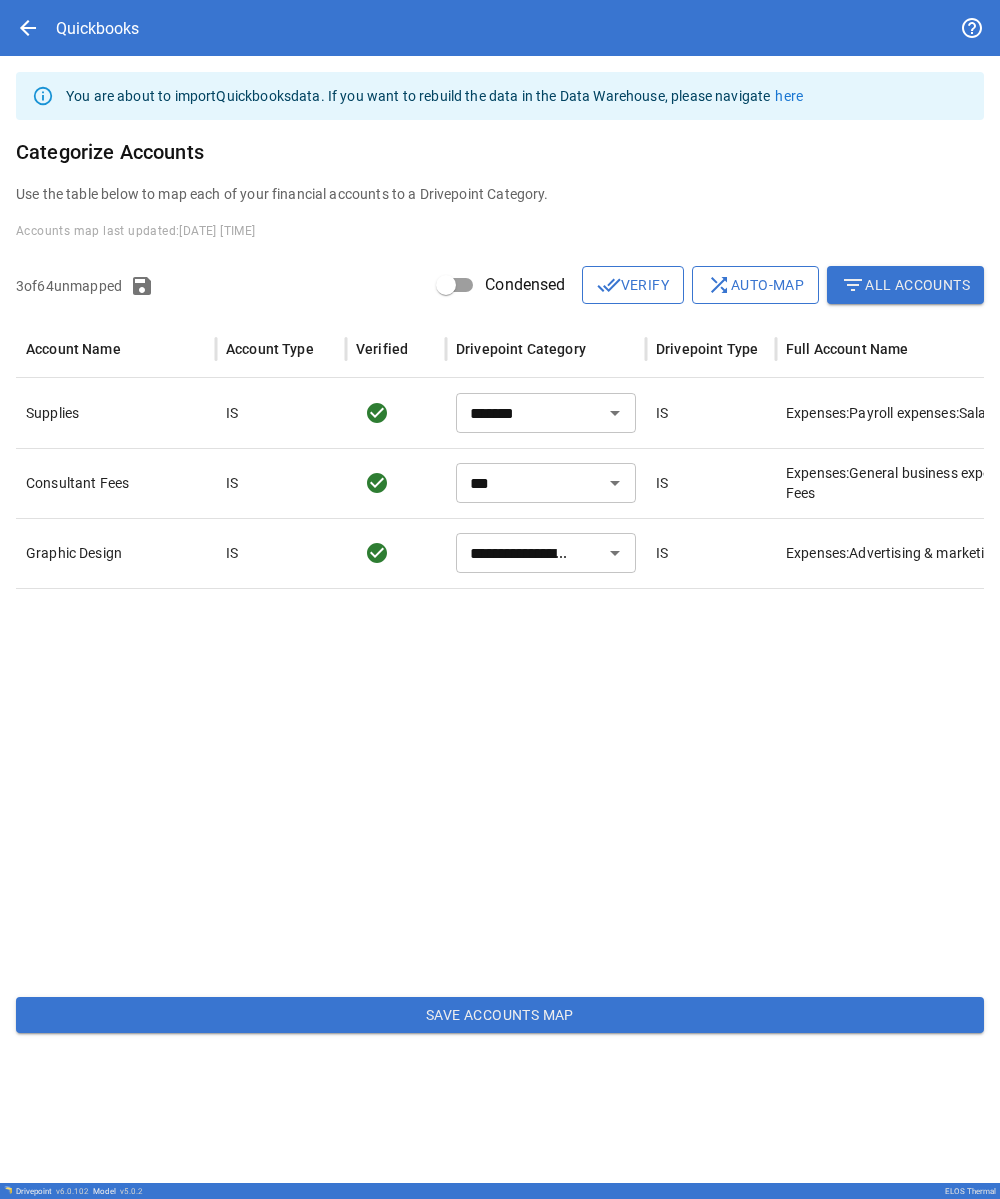 click at bounding box center (646, 784) 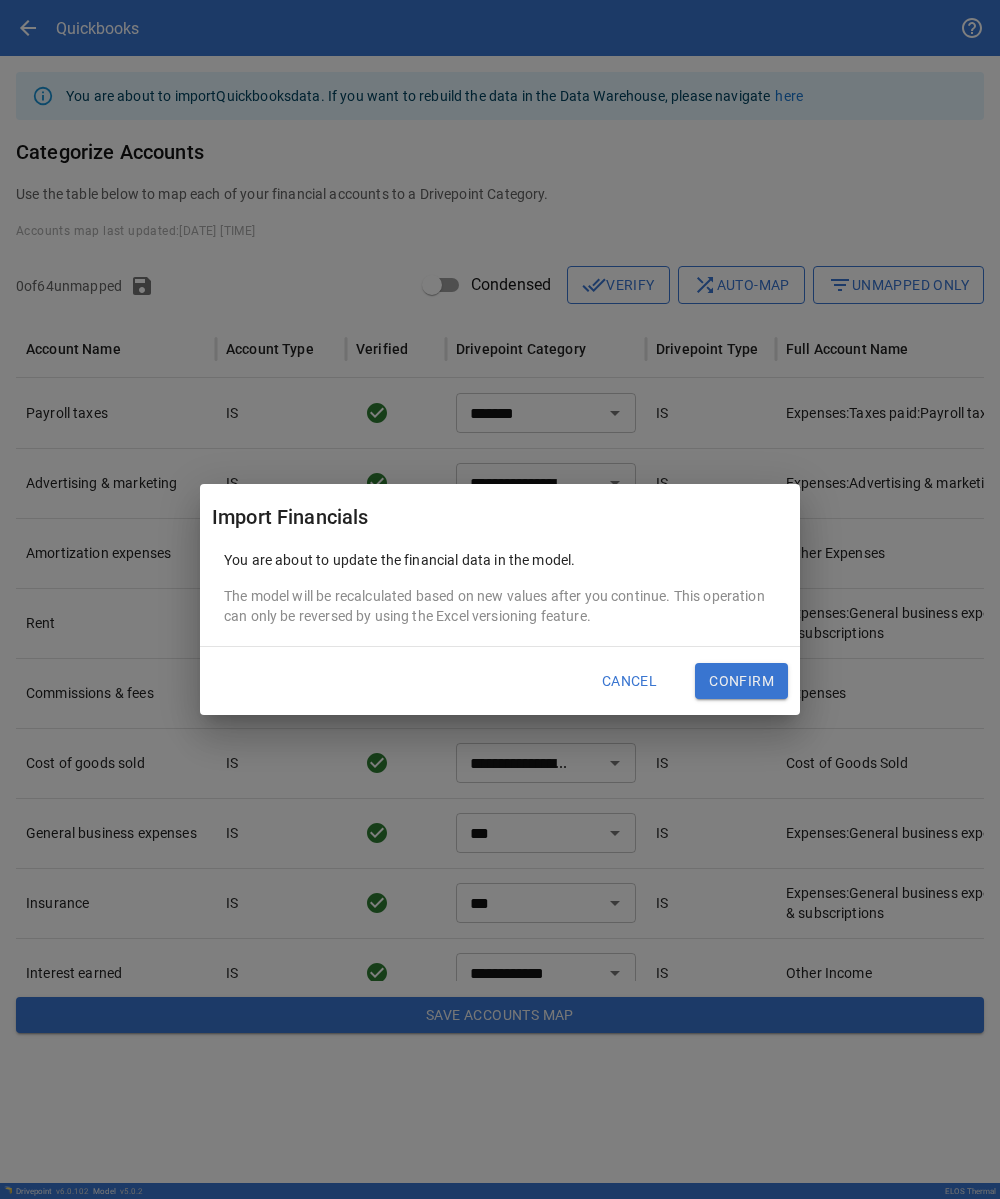 click on "Confirm" at bounding box center (741, 681) 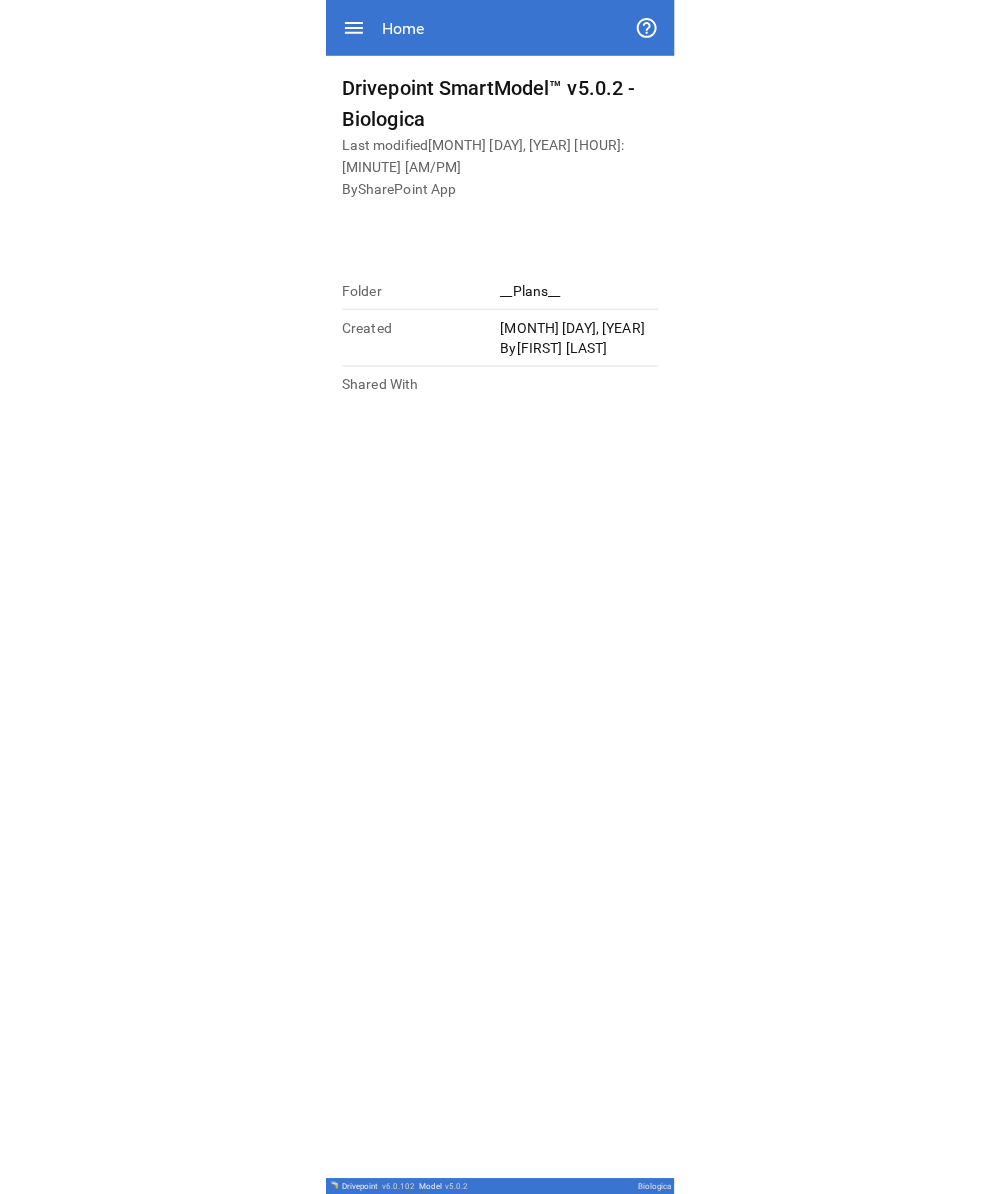 scroll, scrollTop: 0, scrollLeft: 0, axis: both 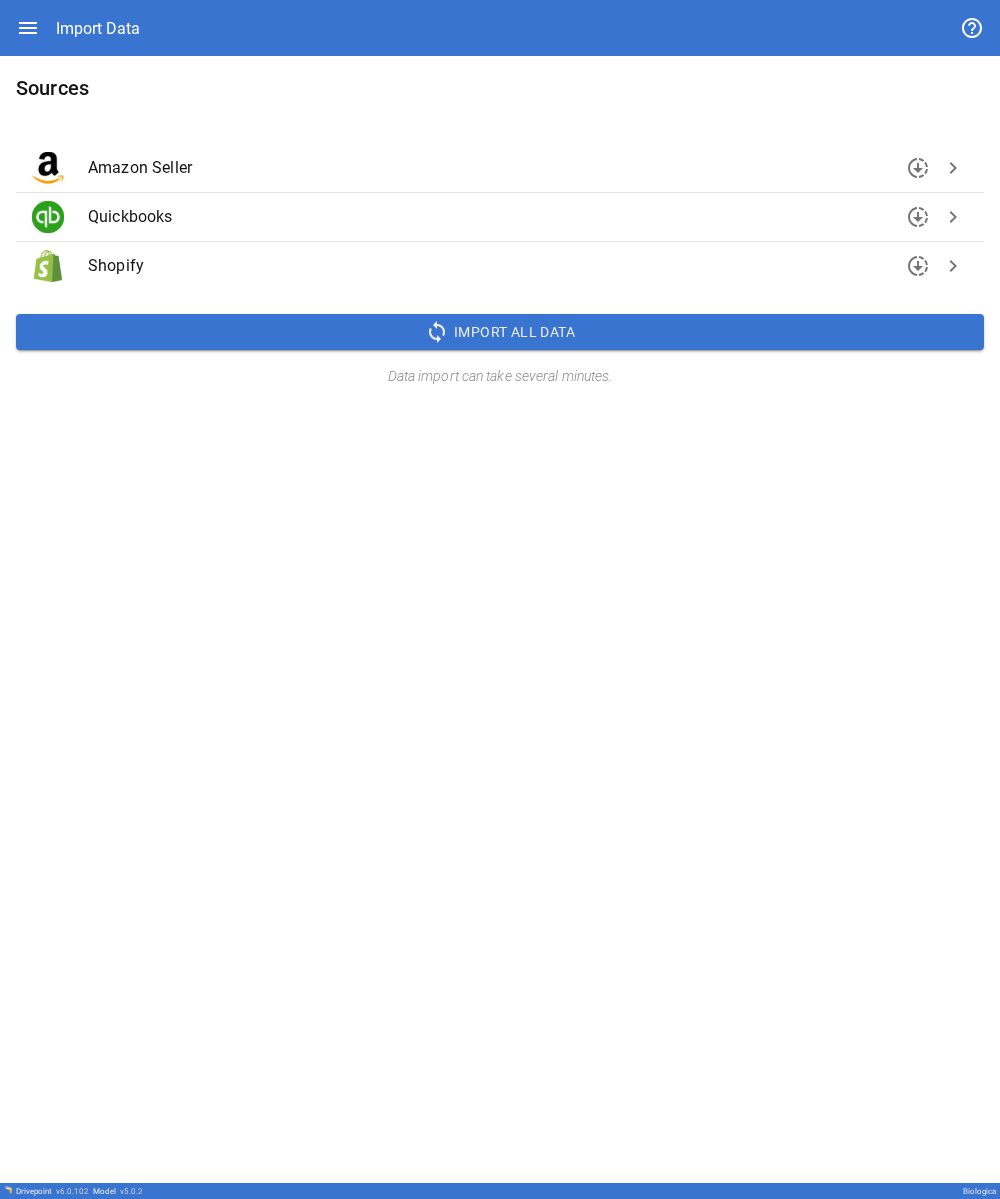 click on "chevron_right" at bounding box center (953, 168) 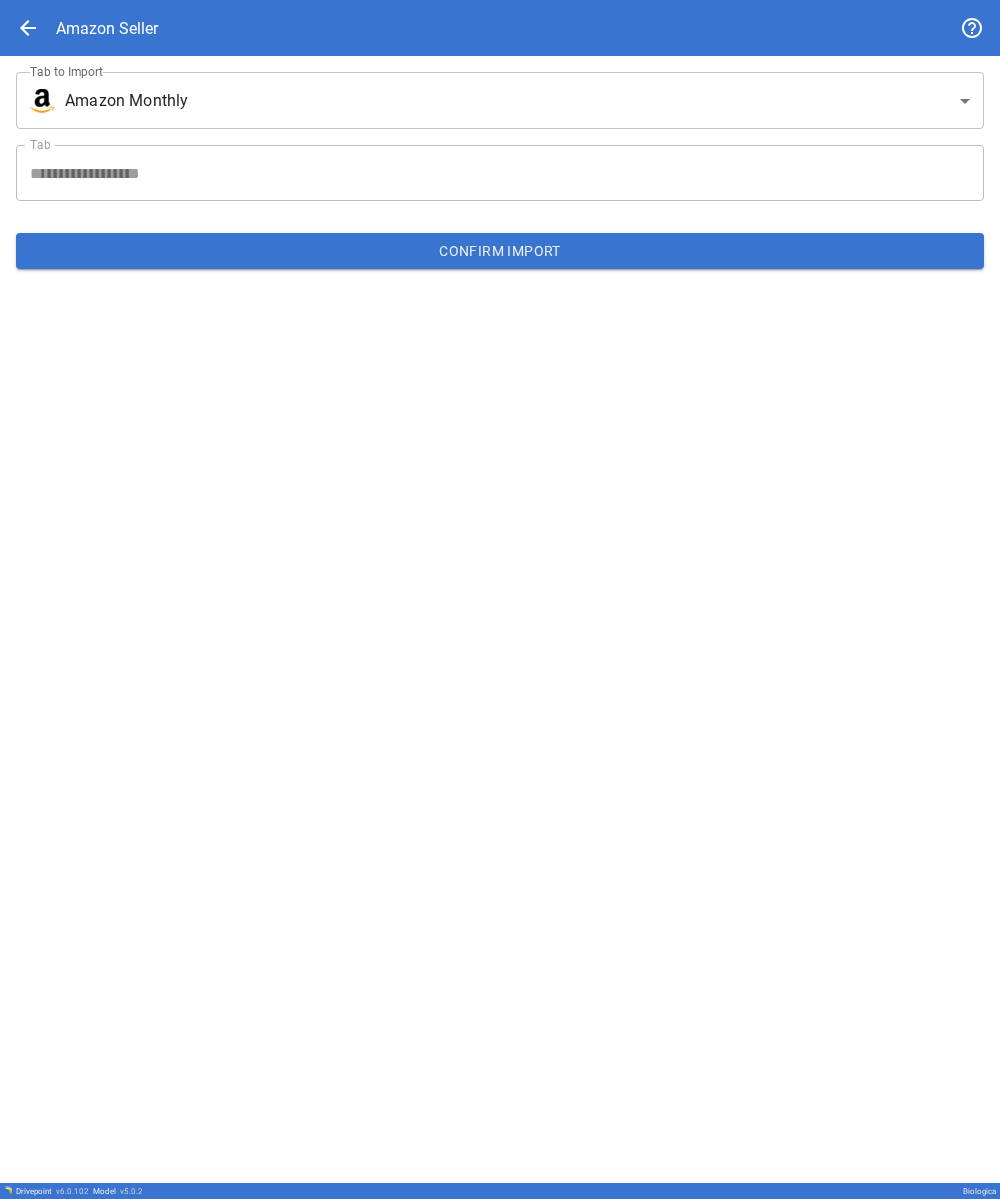 click on "arrow_back" at bounding box center [28, 28] 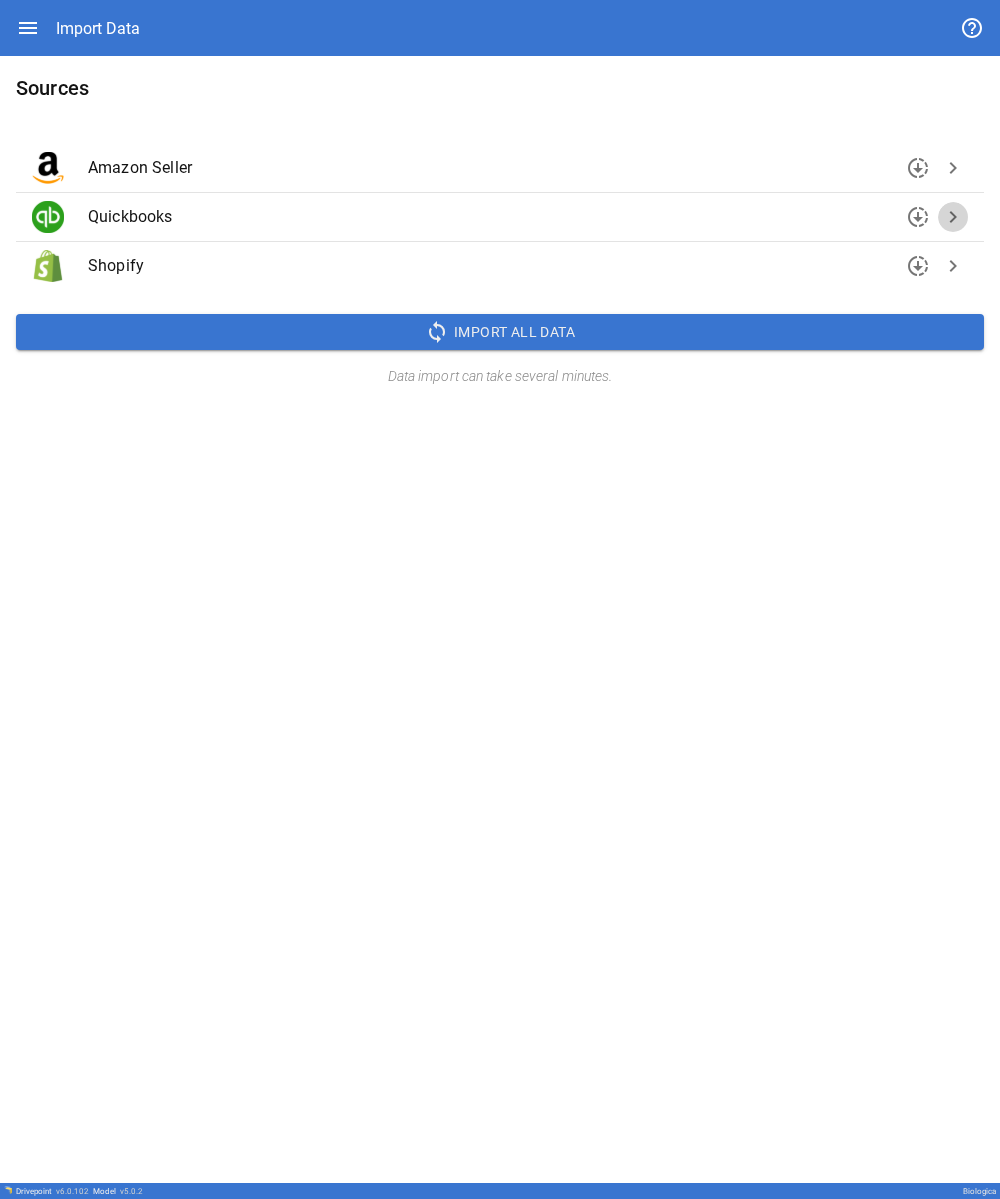 click on "chevron_right" at bounding box center (953, 217) 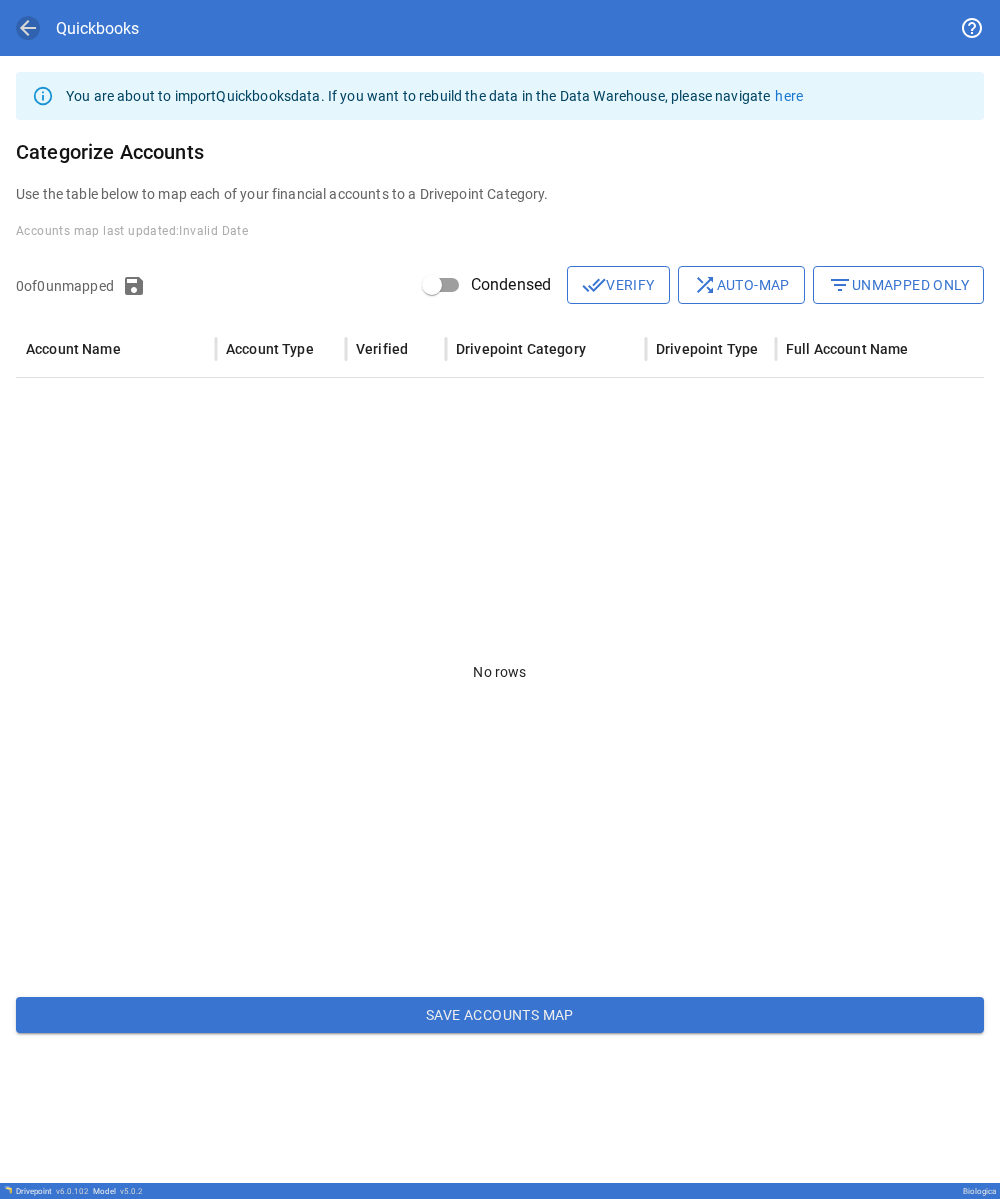 click on "arrow_back" at bounding box center (28, 28) 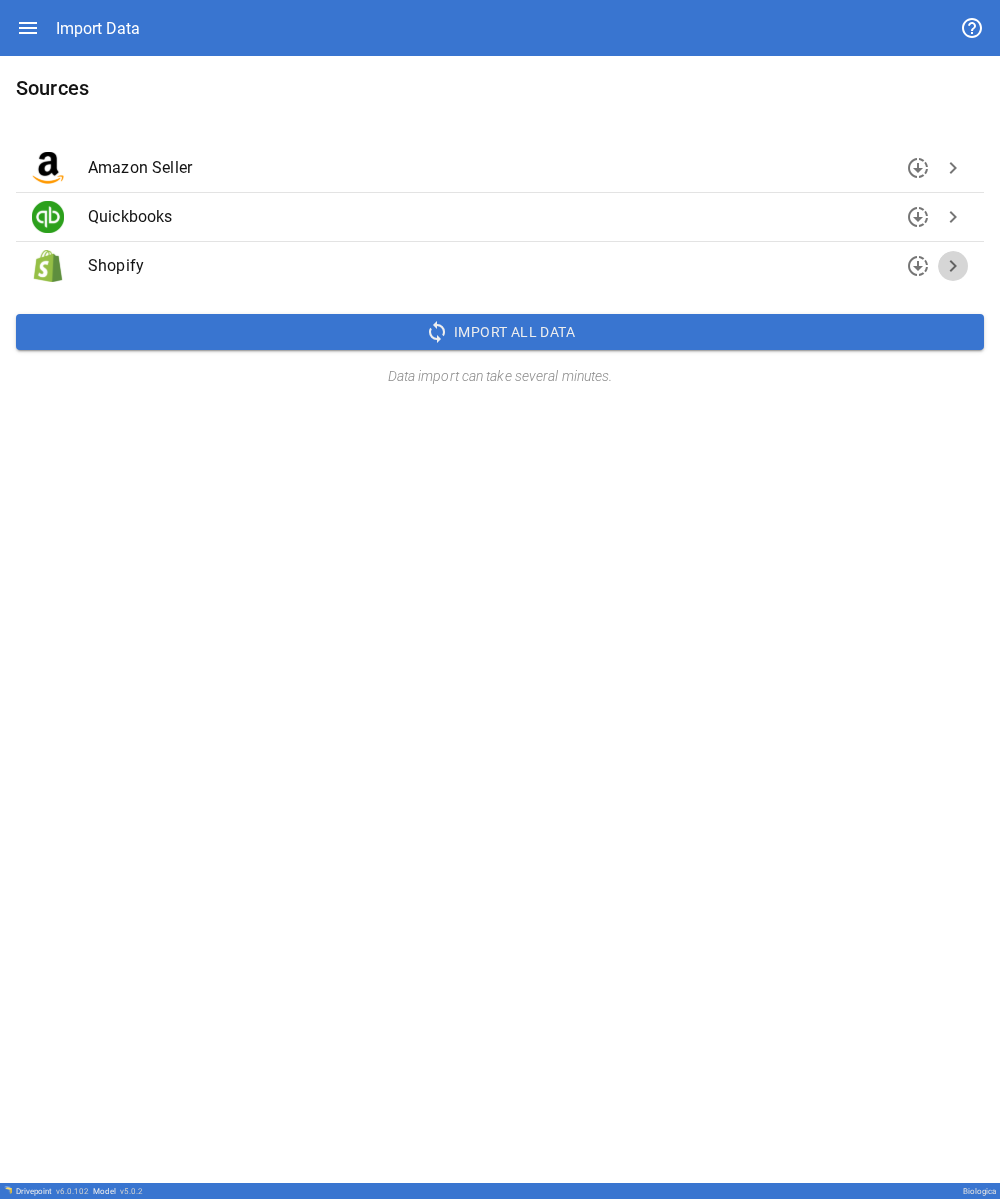 click on "chevron_right" at bounding box center [953, 266] 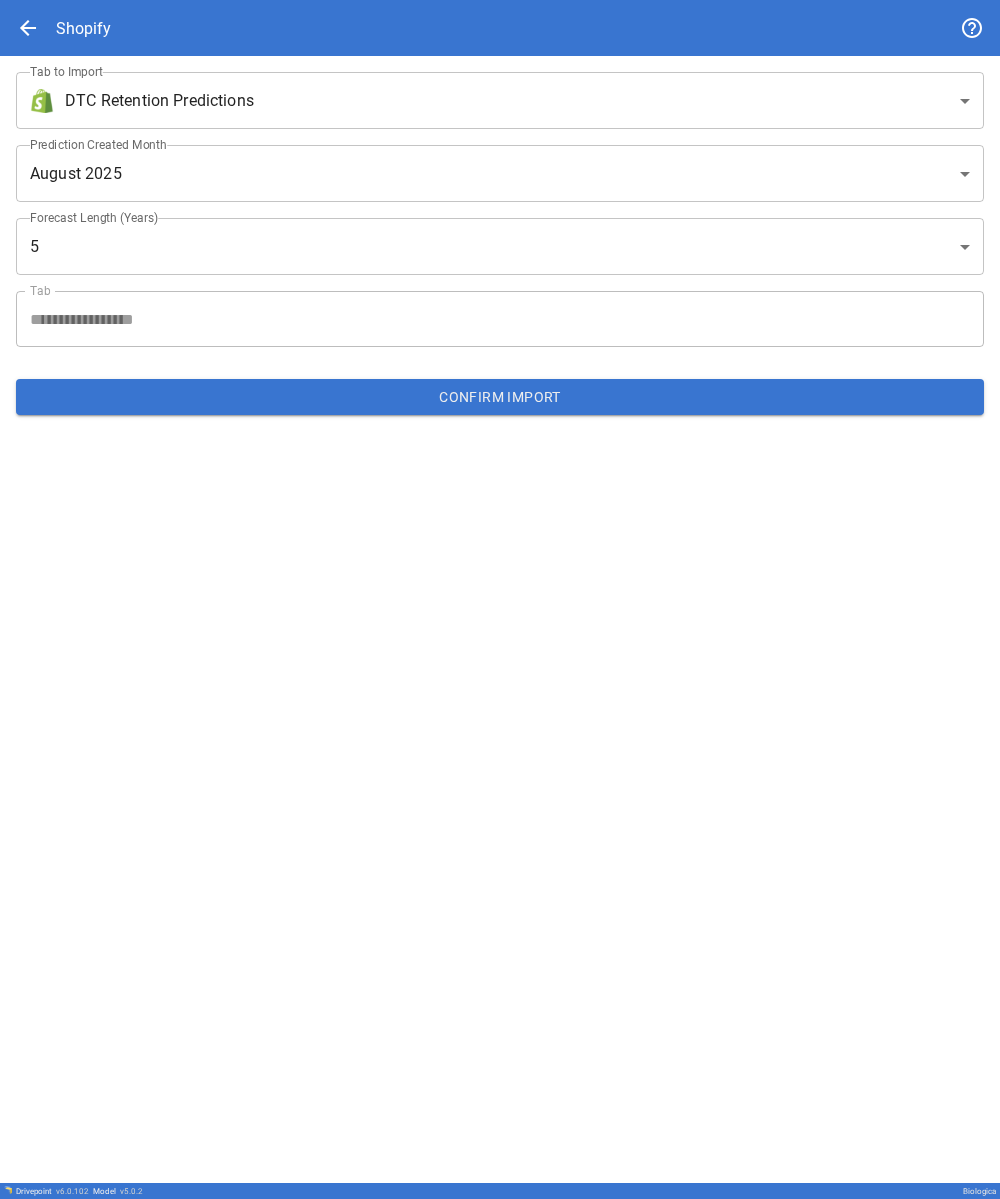 click on "**********" at bounding box center (500, 599) 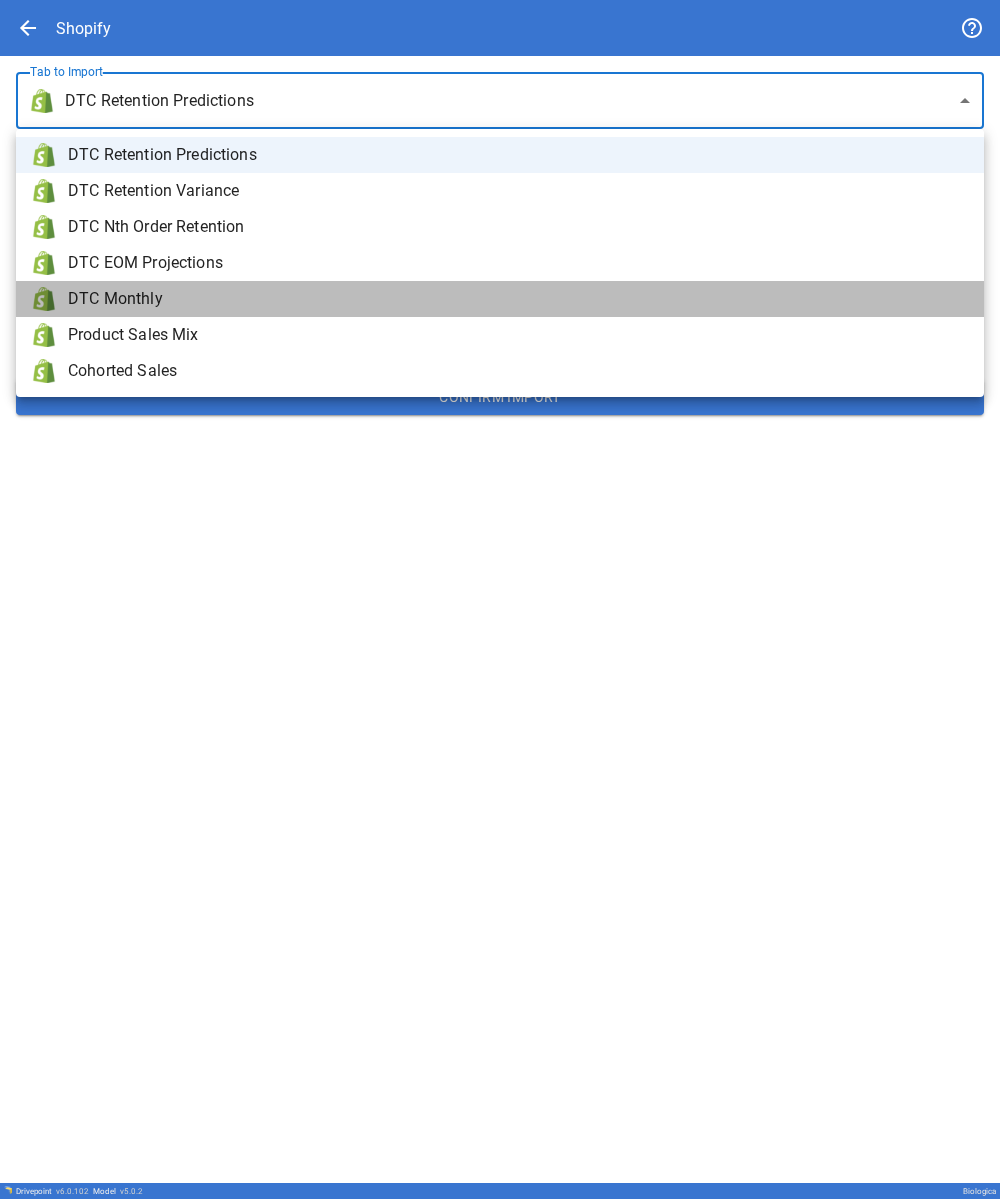 click on "DTC Monthly" at bounding box center [518, 299] 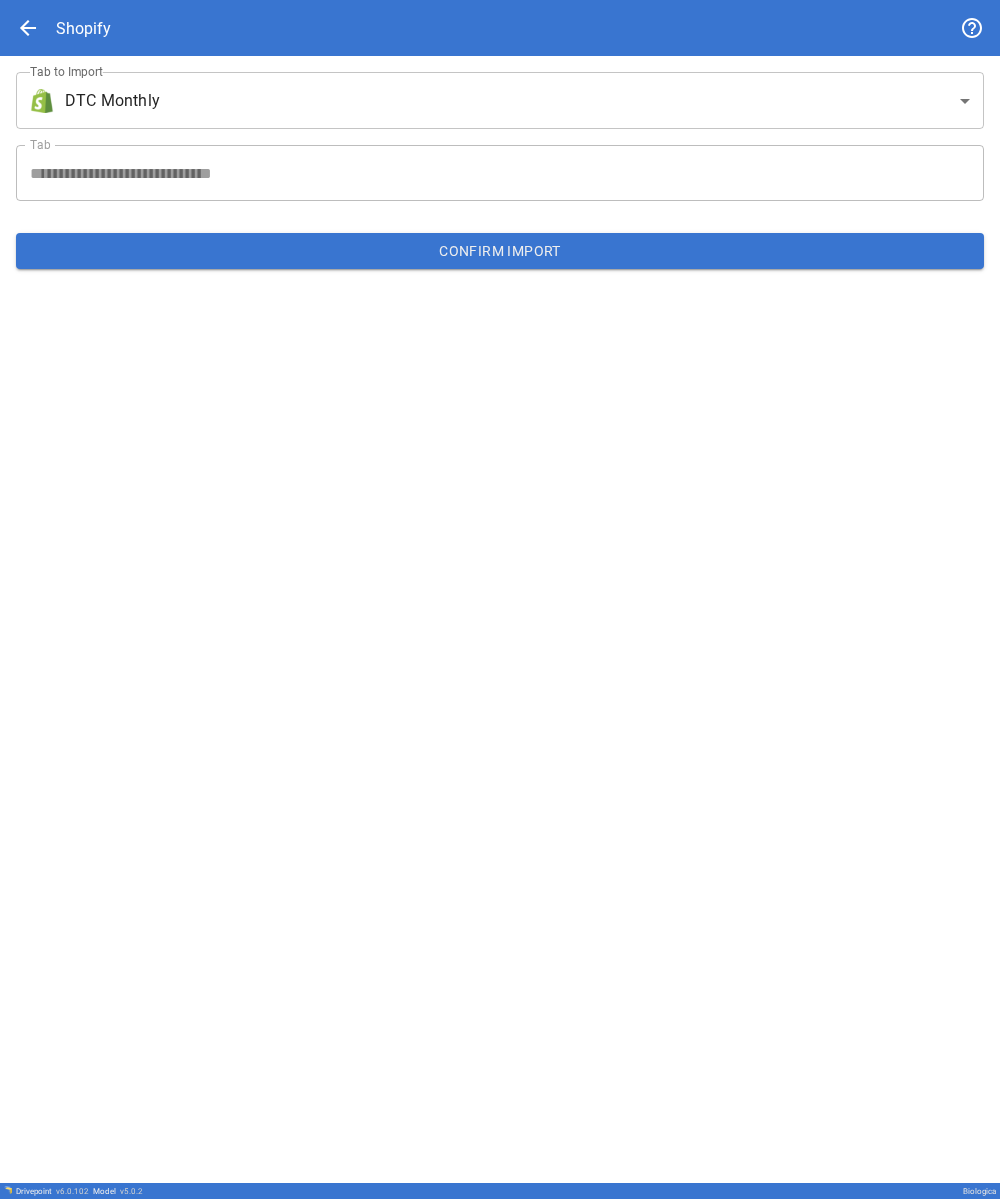 click on "Confirm Import" at bounding box center (500, 251) 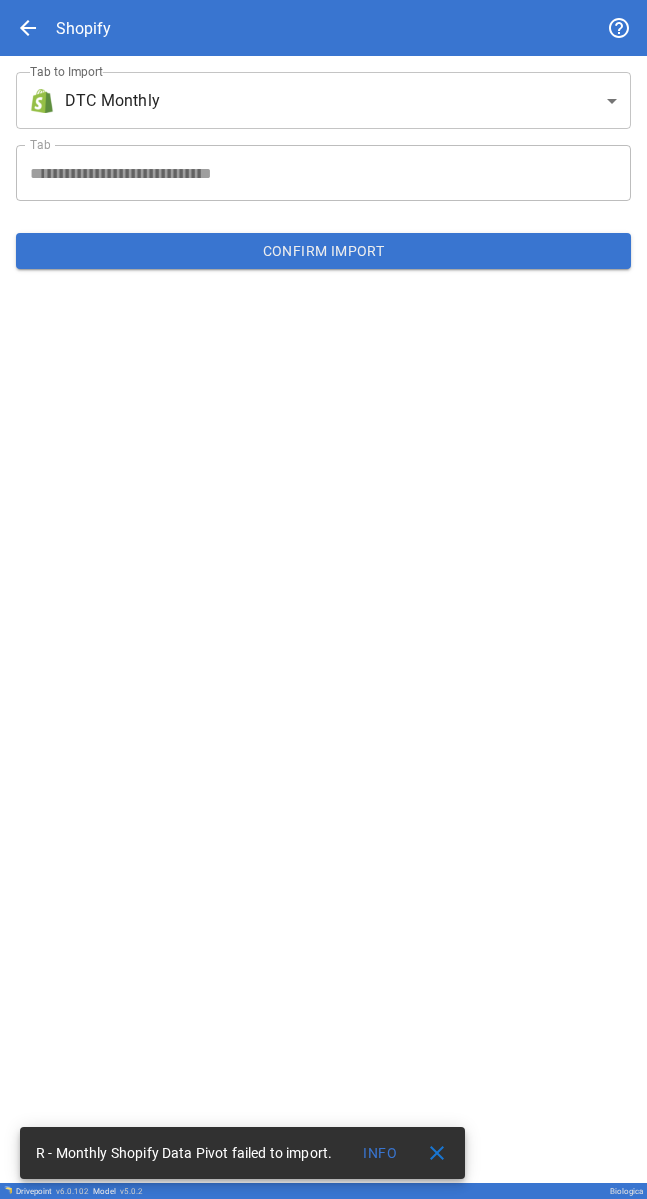 click on "arrow_back" at bounding box center (28, 28) 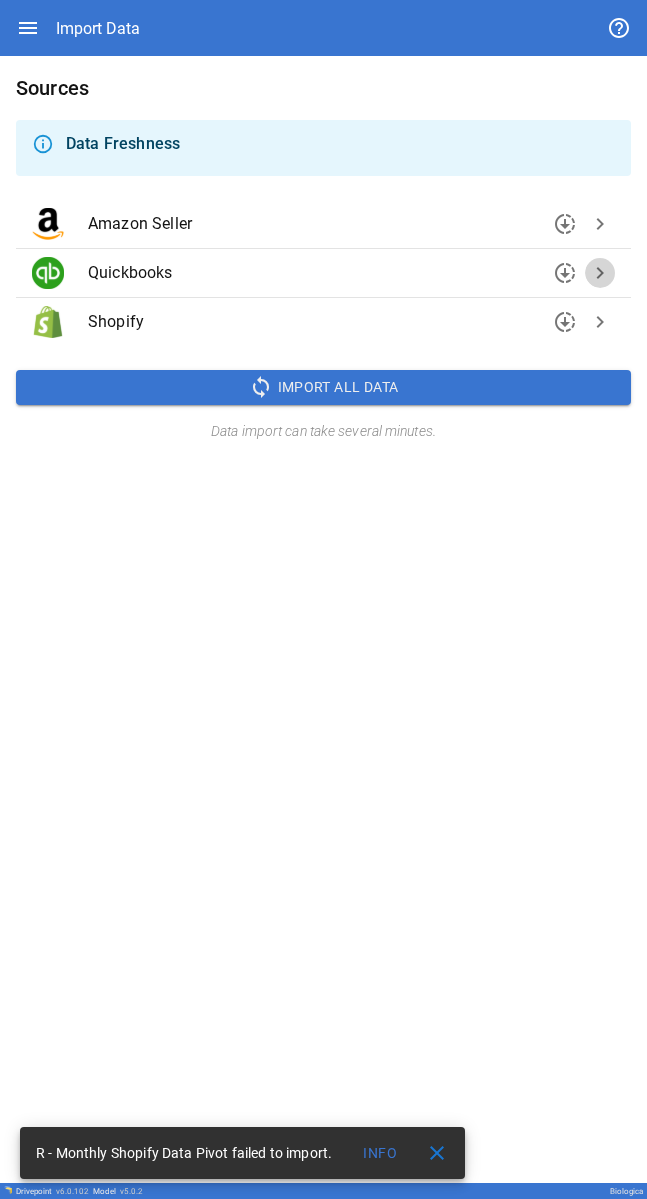 click on "chevron_right" at bounding box center [600, 273] 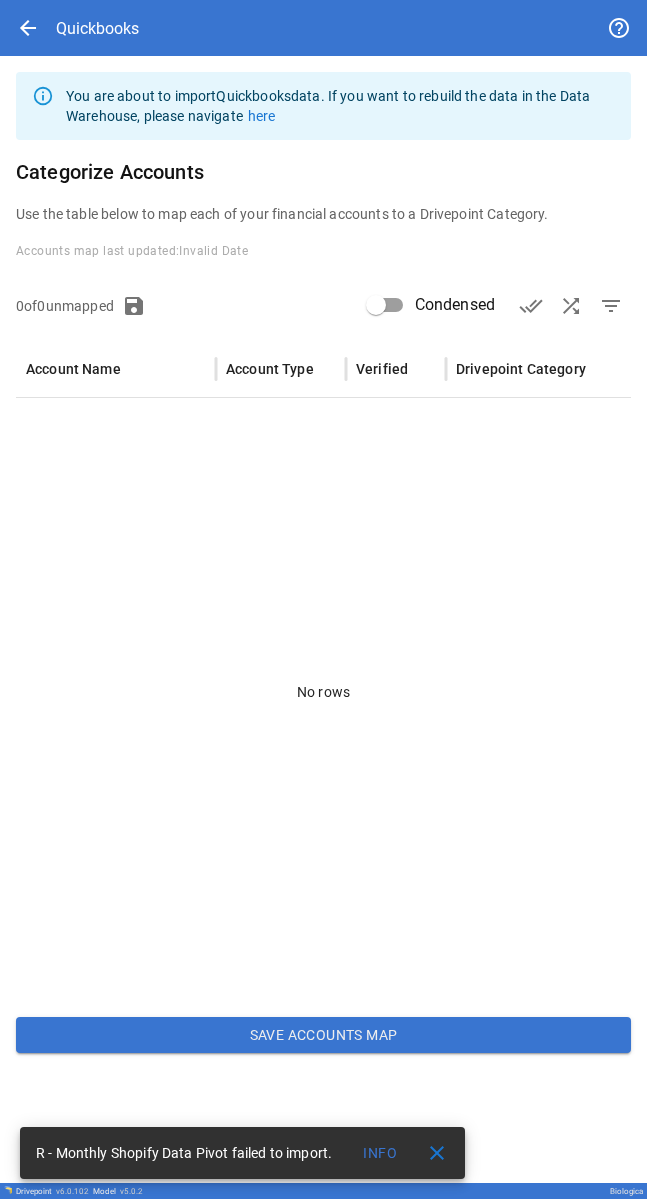 click on "close" at bounding box center (437, 1153) 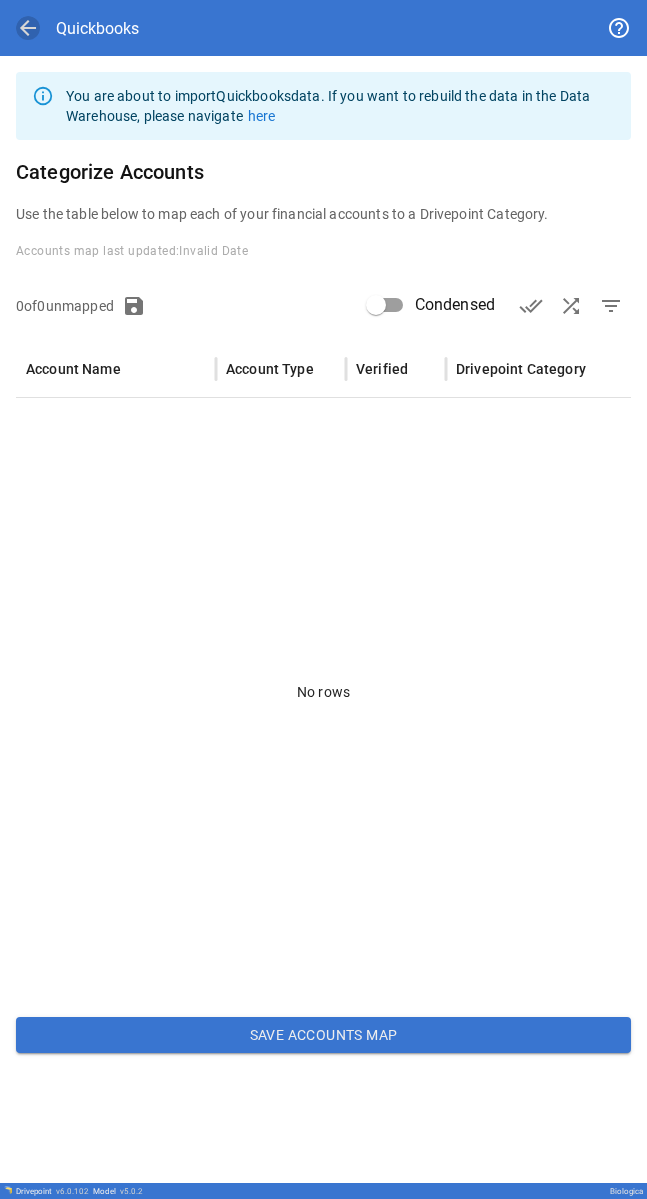 click on "arrow_back" at bounding box center (28, 28) 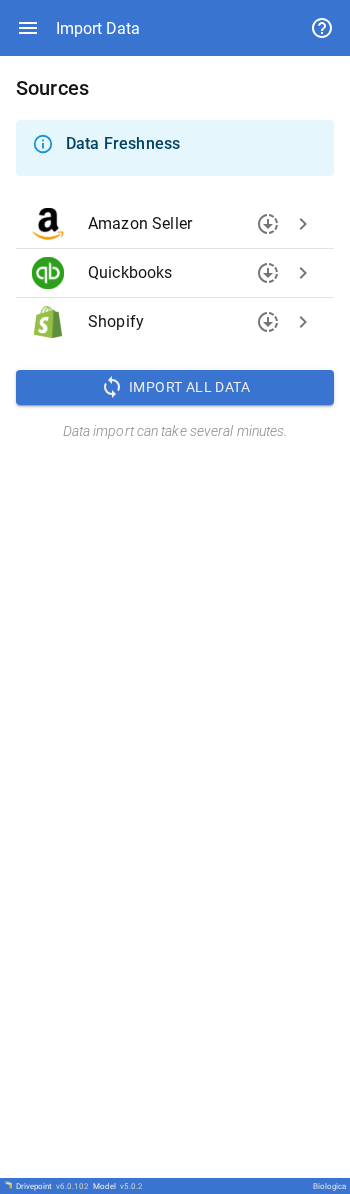 click on "chevron_right" at bounding box center [303, 273] 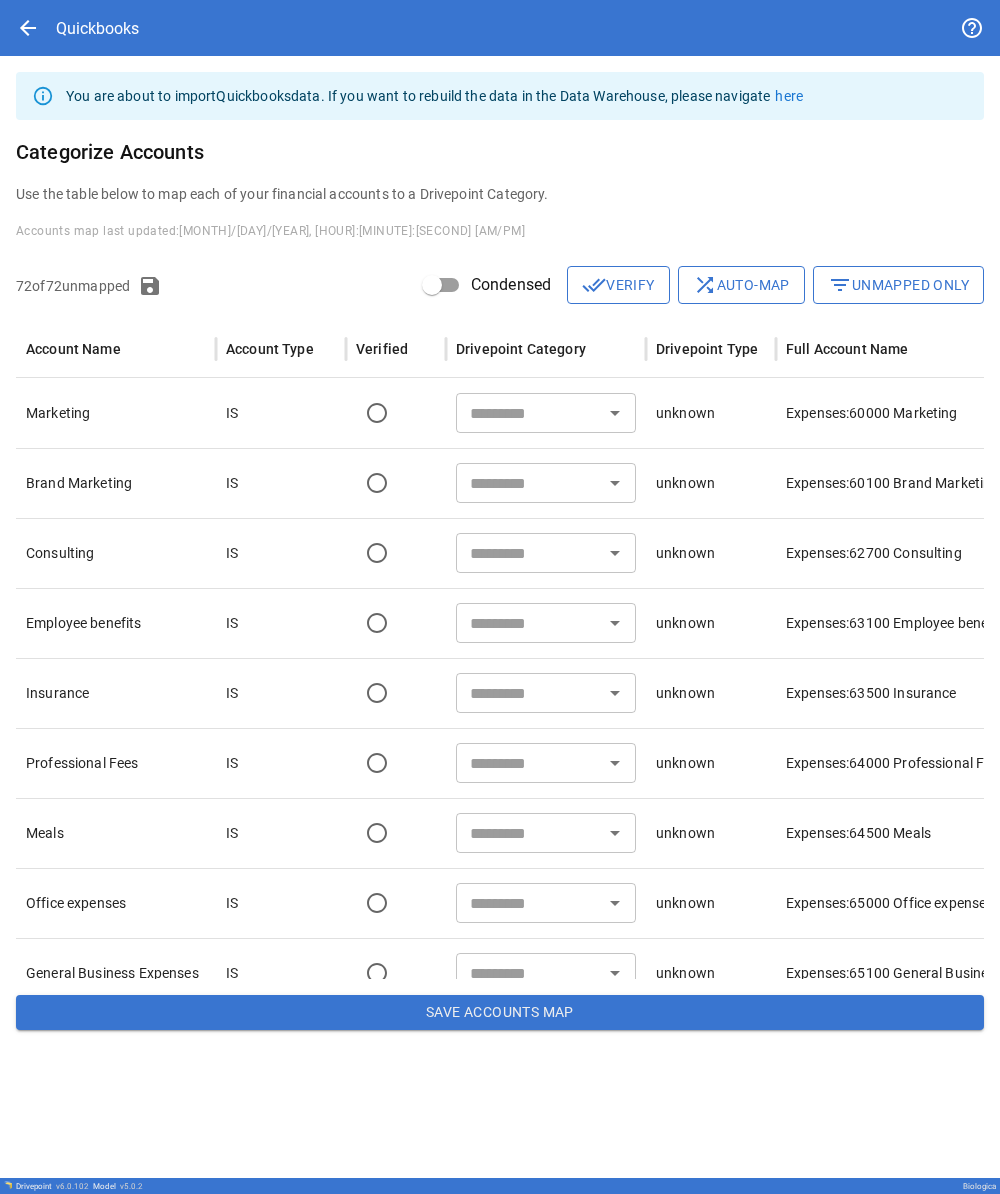 scroll, scrollTop: 251, scrollLeft: 0, axis: vertical 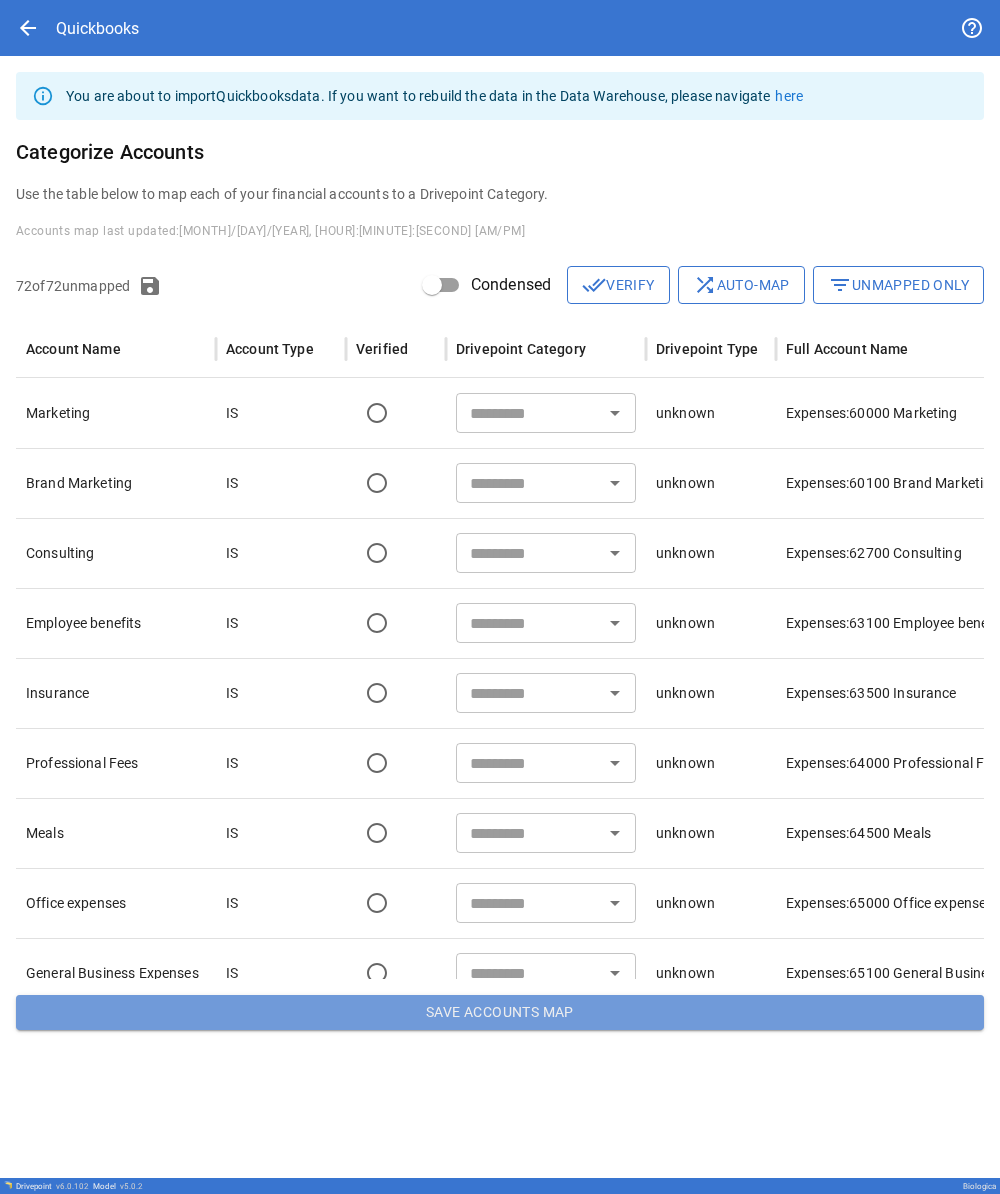 click on "Save Accounts Map" at bounding box center [500, 1013] 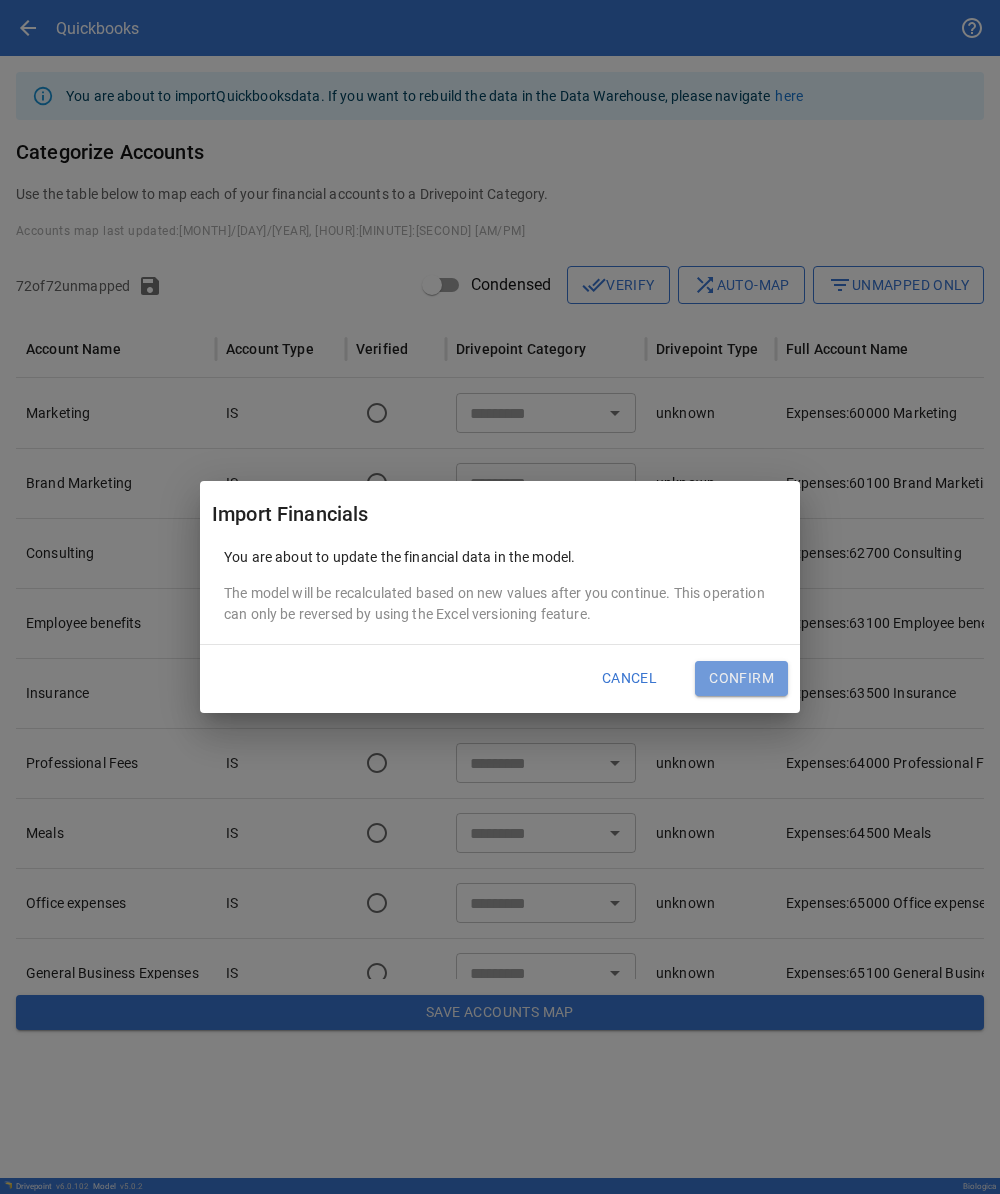 click on "Confirm" at bounding box center (741, 679) 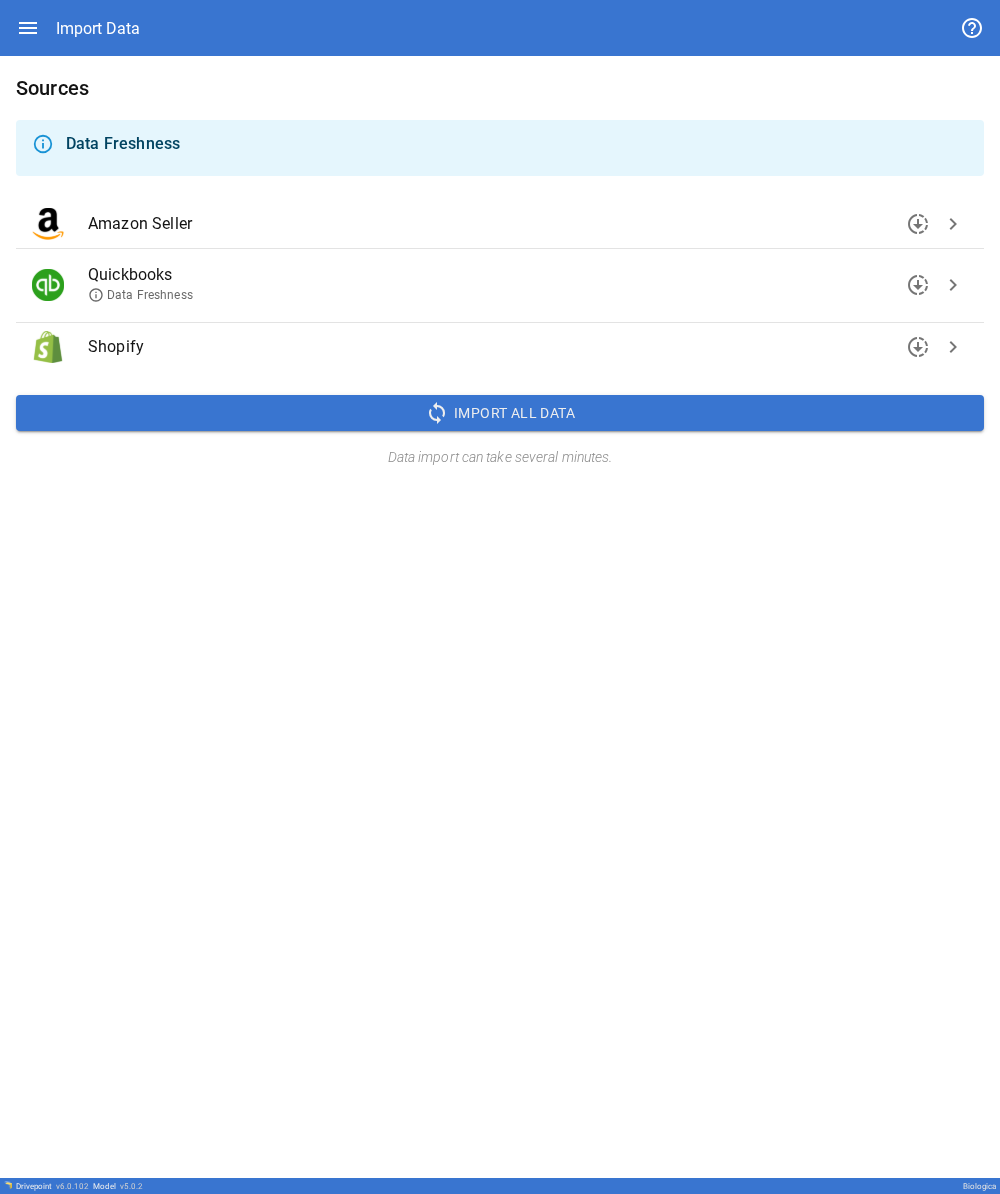 click on "chevron_right" at bounding box center (953, 285) 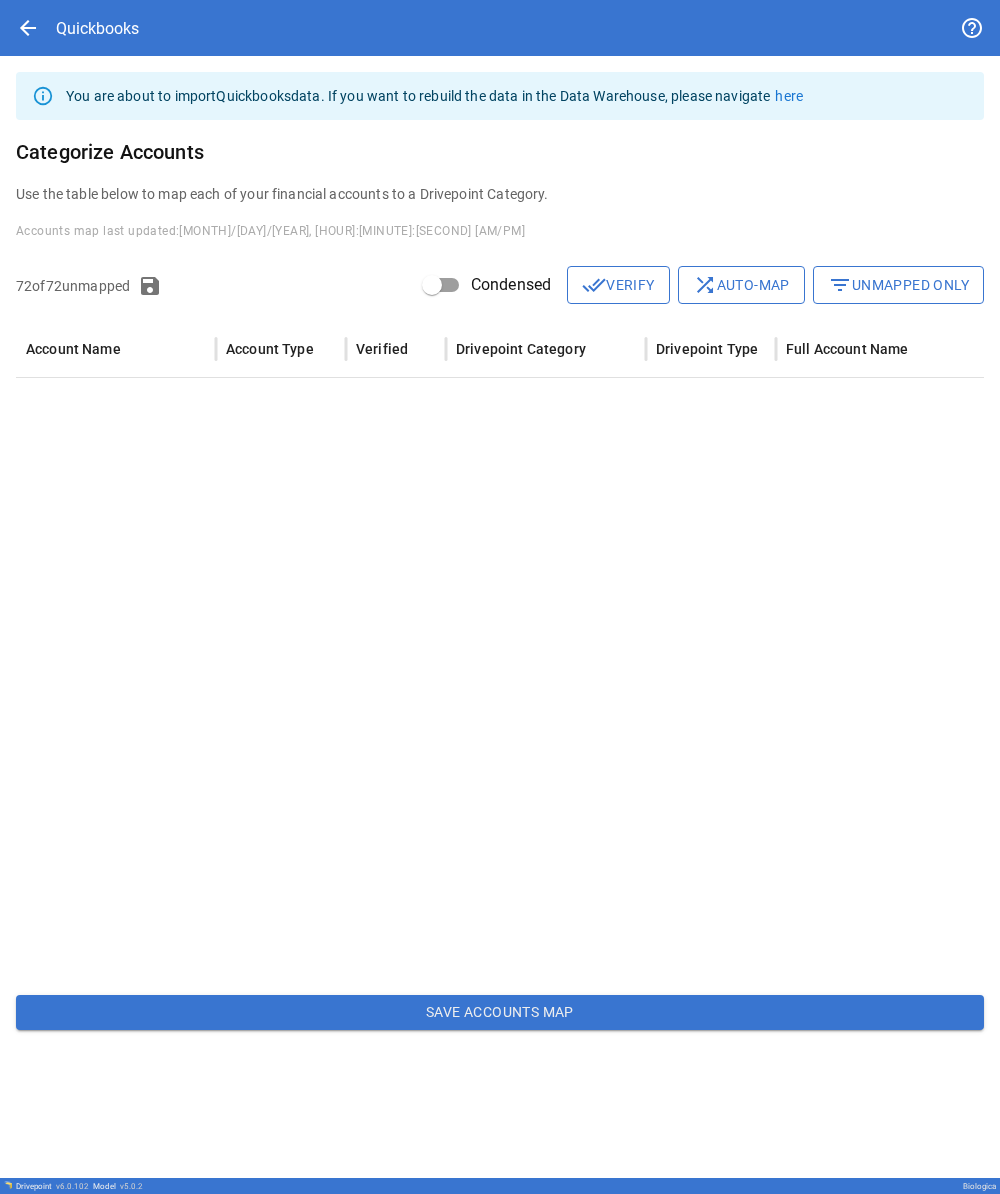scroll, scrollTop: 786, scrollLeft: 0, axis: vertical 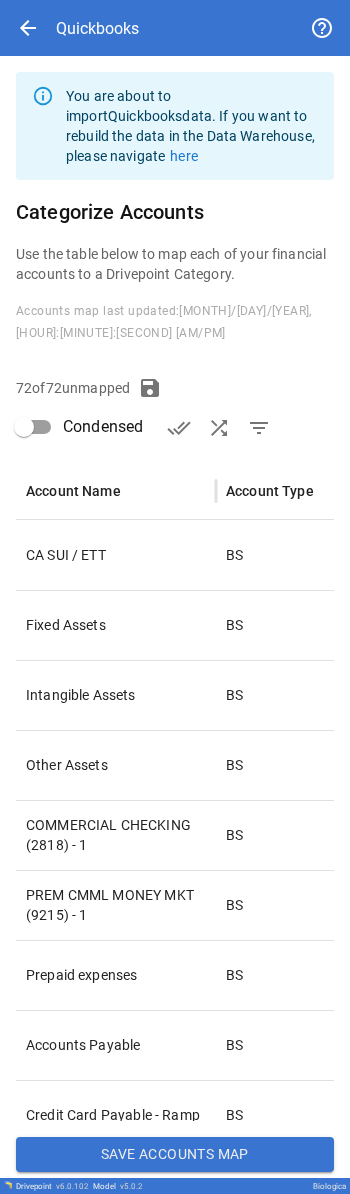 click on "arrow_back" at bounding box center (28, 28) 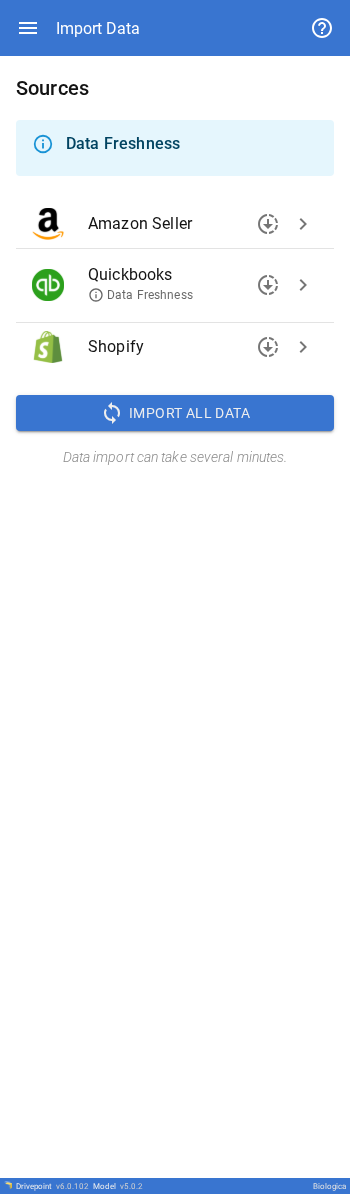 click on "chevron_right" at bounding box center (303, 347) 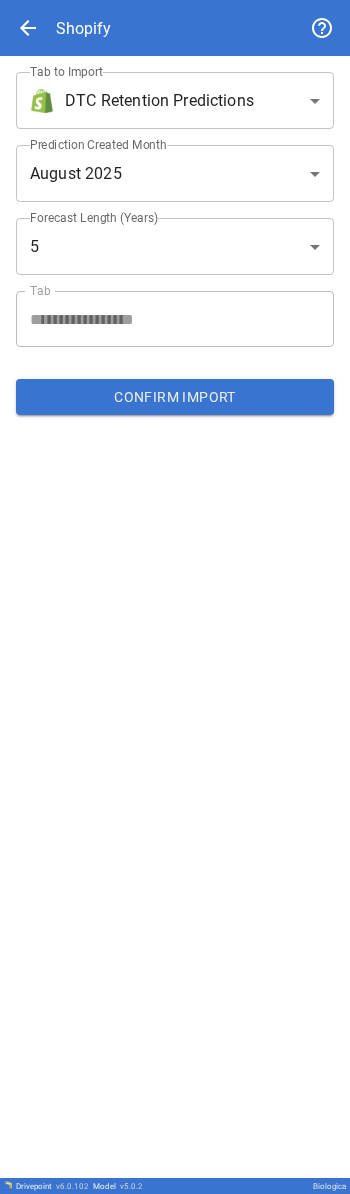 click on "**********" at bounding box center (175, 597) 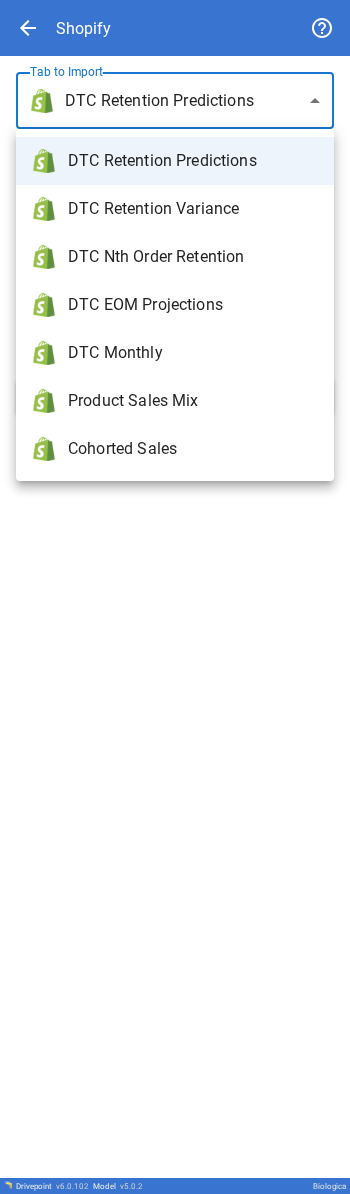 click on "DTC Monthly" at bounding box center [175, 353] 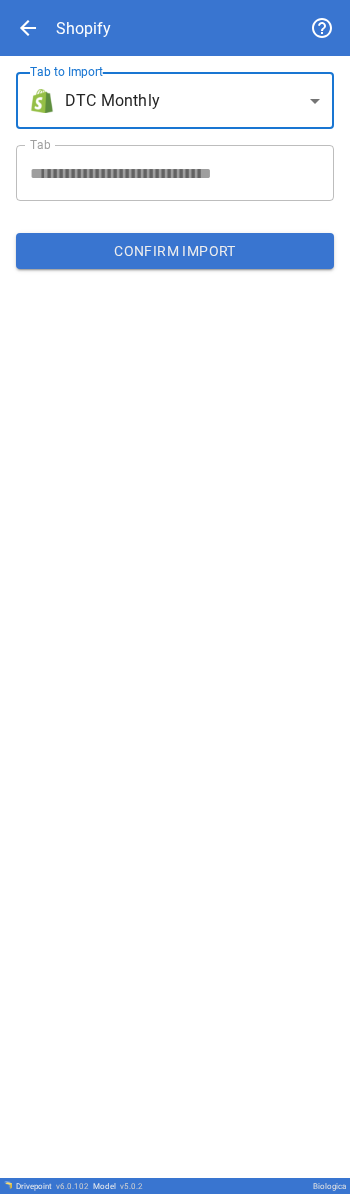 click on "Confirm Import" at bounding box center [175, 251] 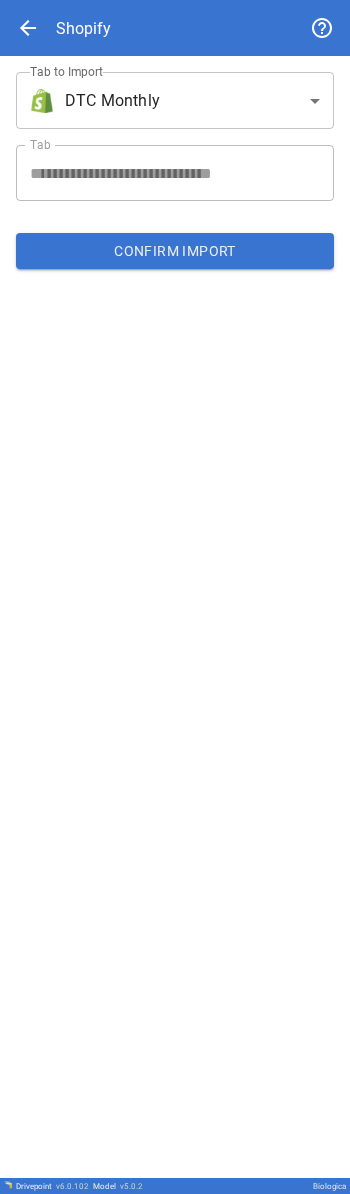 click on "Confirm Import" at bounding box center (175, 251) 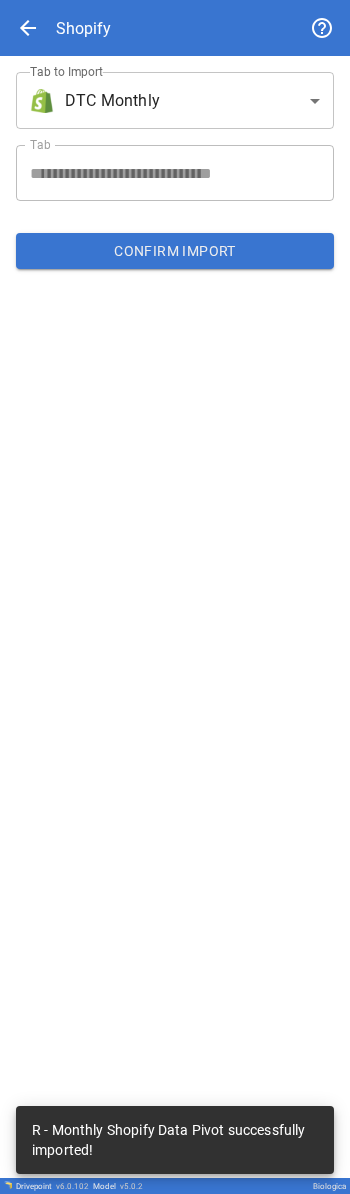 click on "**********" at bounding box center [175, 597] 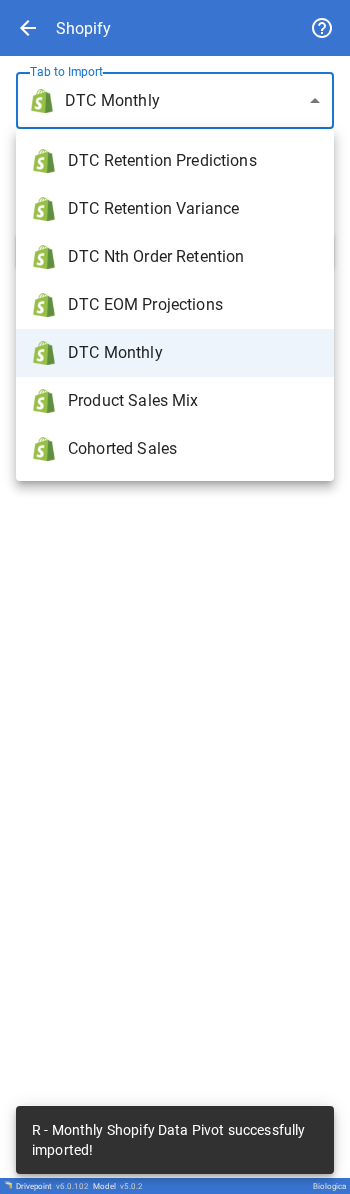 click on "Product Sales Mix" at bounding box center (193, 401) 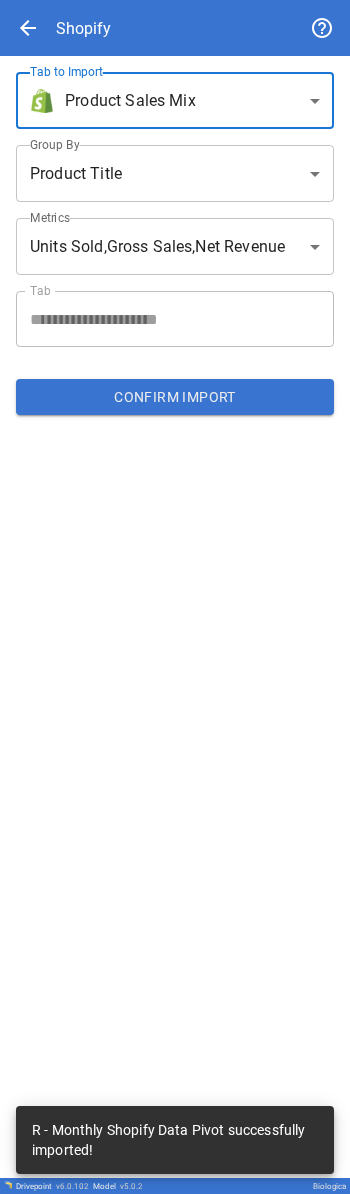 click on "**********" at bounding box center [175, 597] 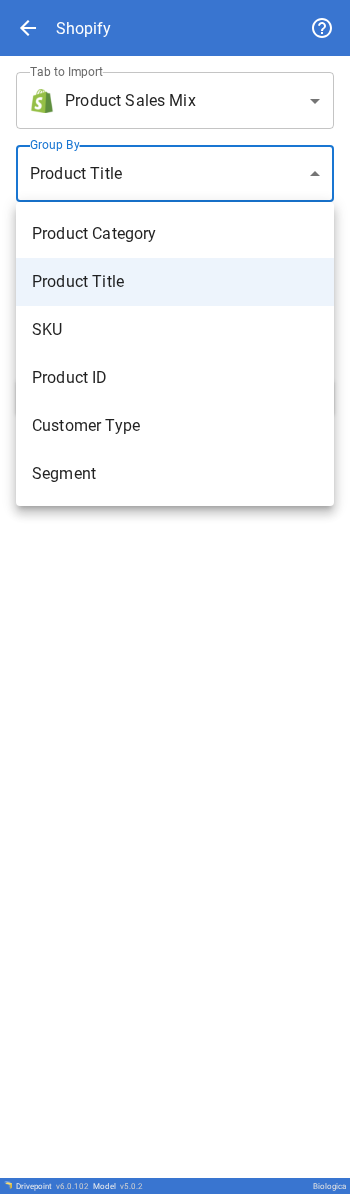click on "SKU" at bounding box center [175, 330] 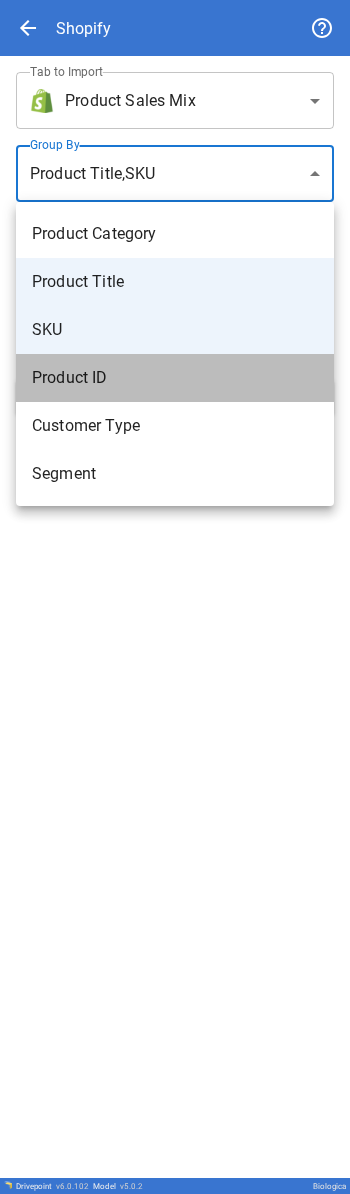 click on "Product ID" at bounding box center [175, 378] 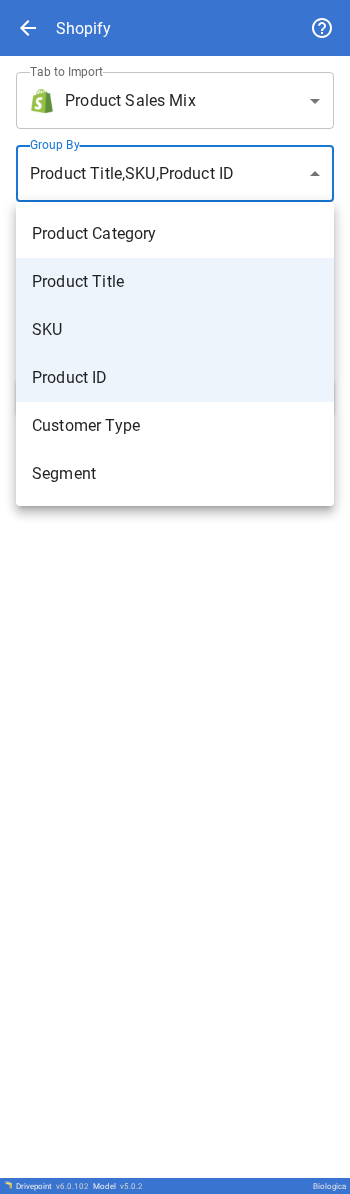 click at bounding box center (175, 597) 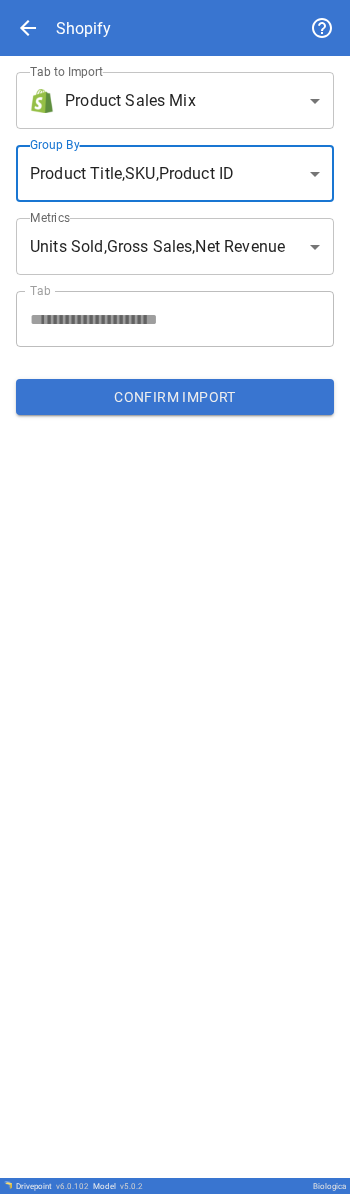 click on "**********" at bounding box center [175, 597] 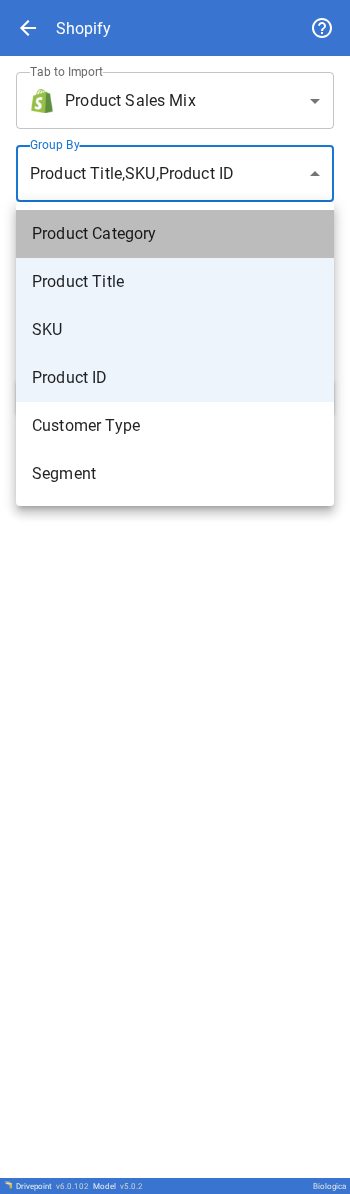 click on "Product Category" at bounding box center (175, 234) 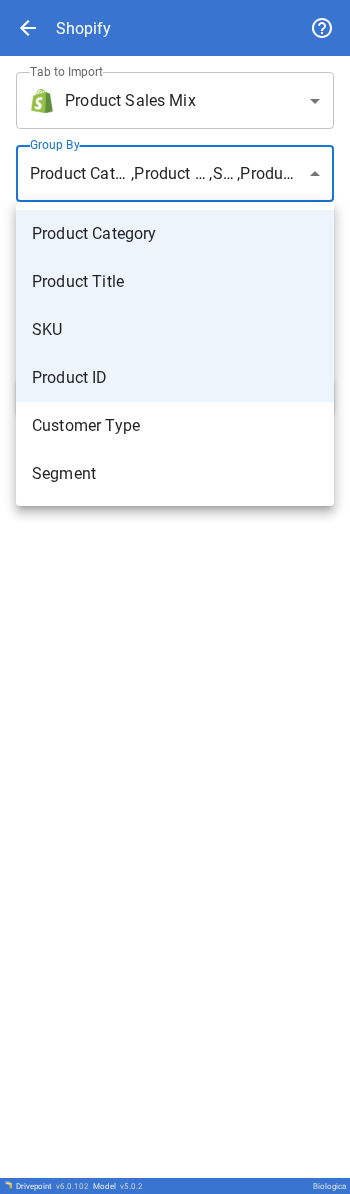 click at bounding box center [175, 597] 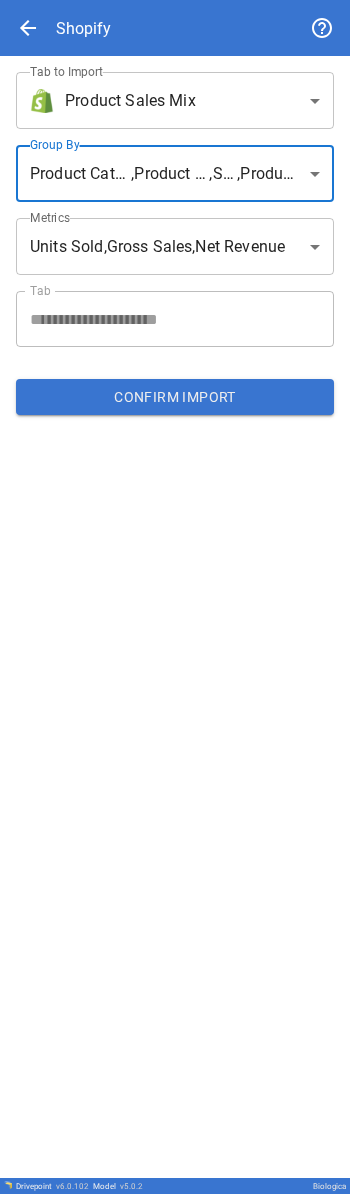 click on "Confirm Import" at bounding box center (175, 397) 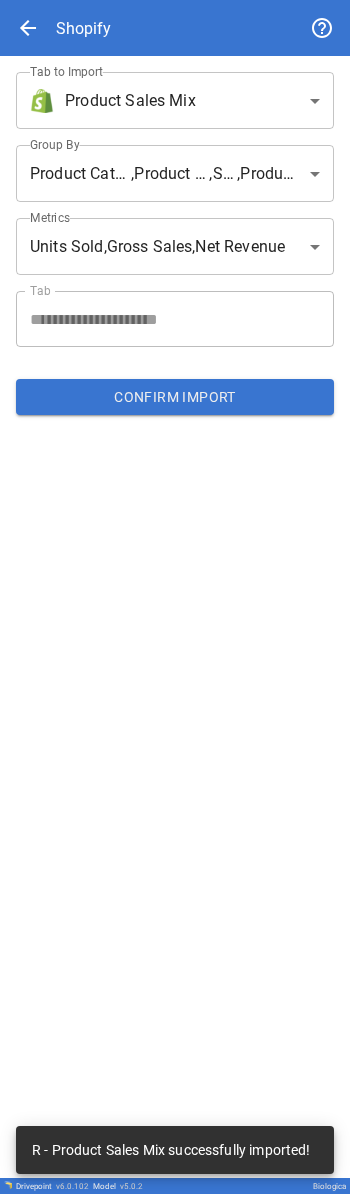 click on "**********" at bounding box center [175, 597] 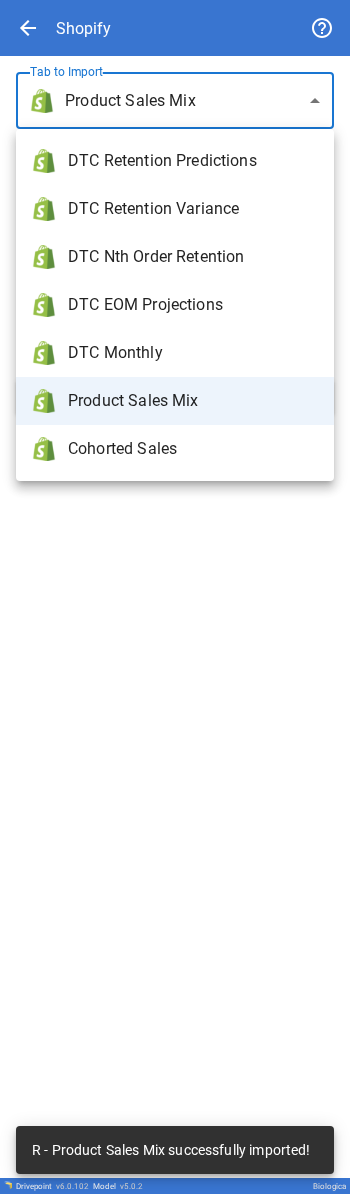 click at bounding box center [175, 597] 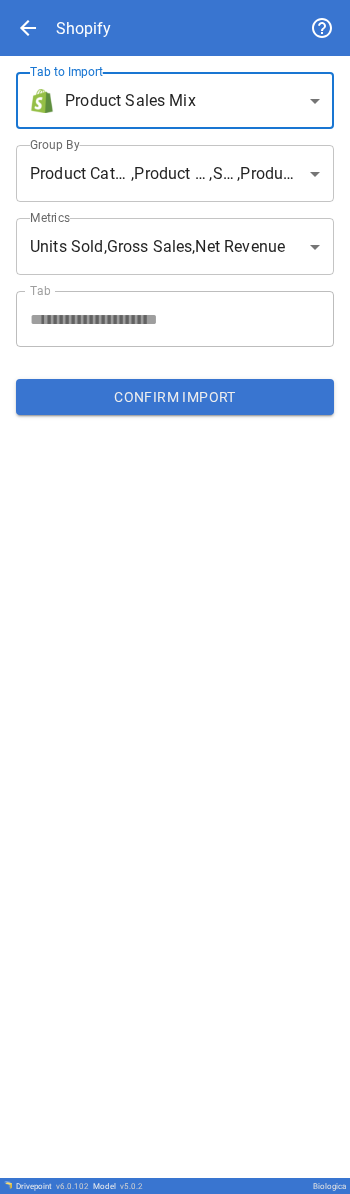 click on "arrow_back" at bounding box center (28, 28) 